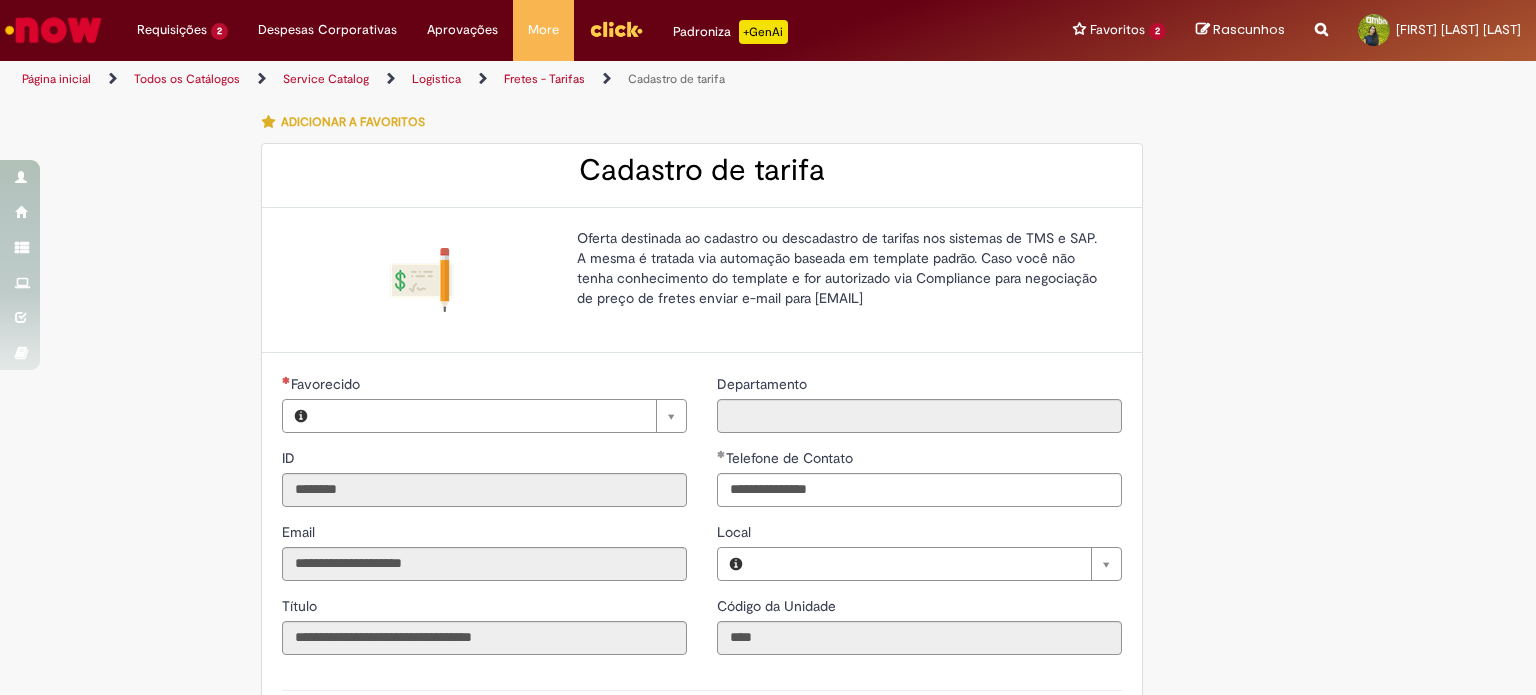 type on "**********" 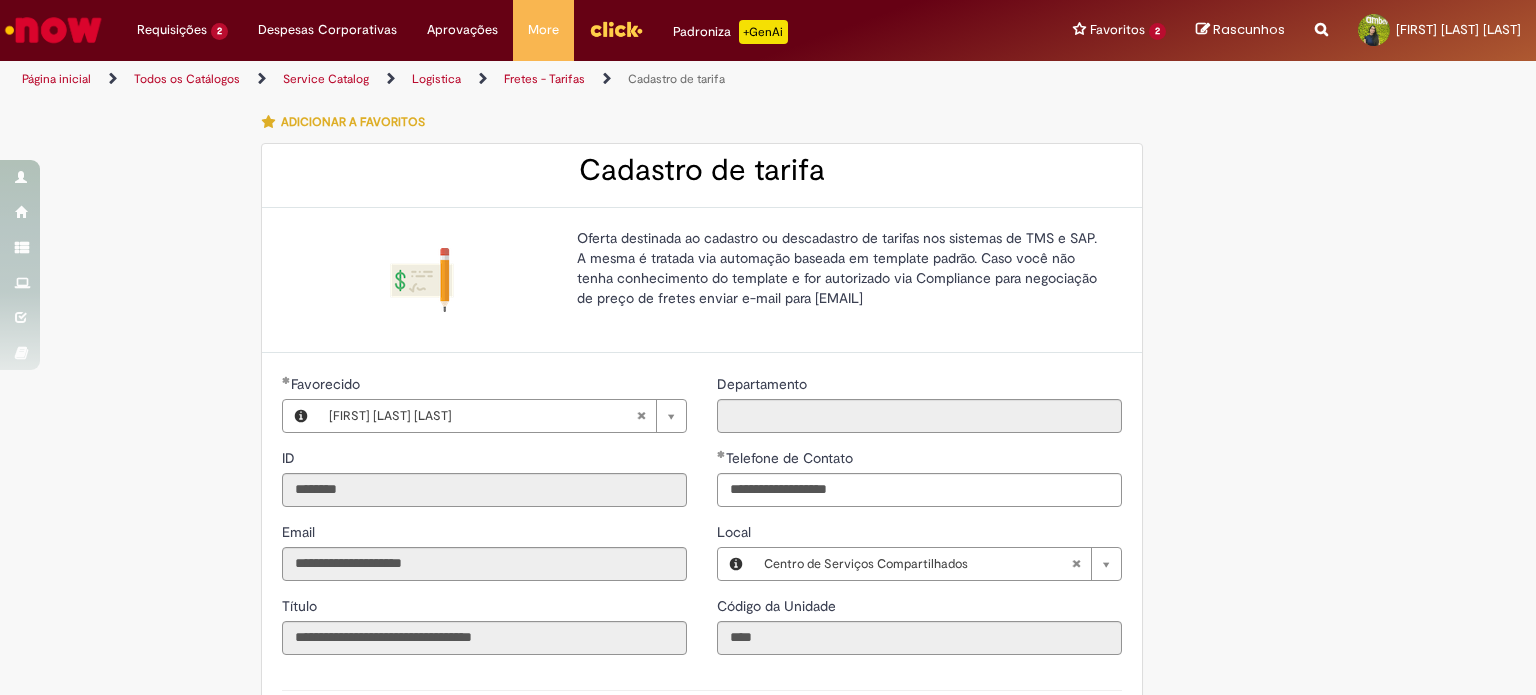scroll, scrollTop: 0, scrollLeft: 0, axis: both 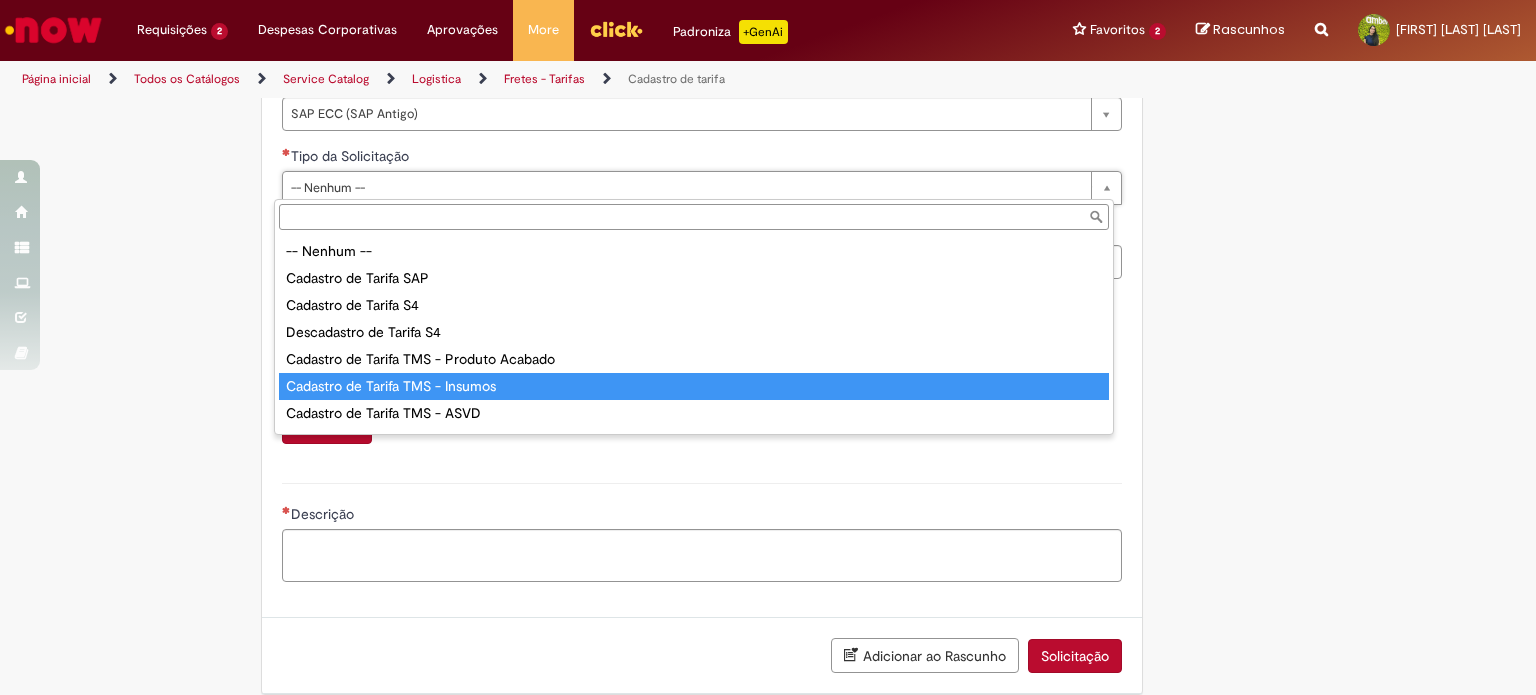 type on "**********" 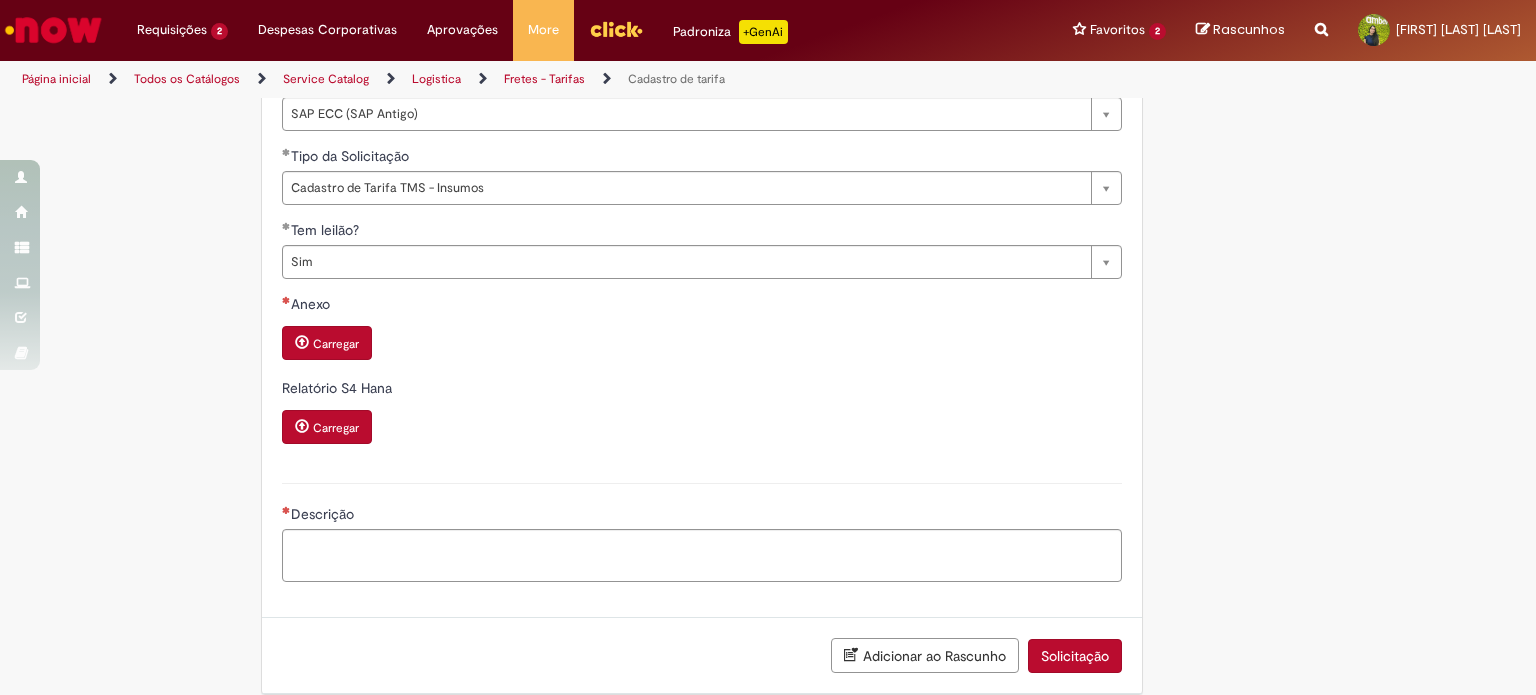 click on "Carregar" at bounding box center (336, 344) 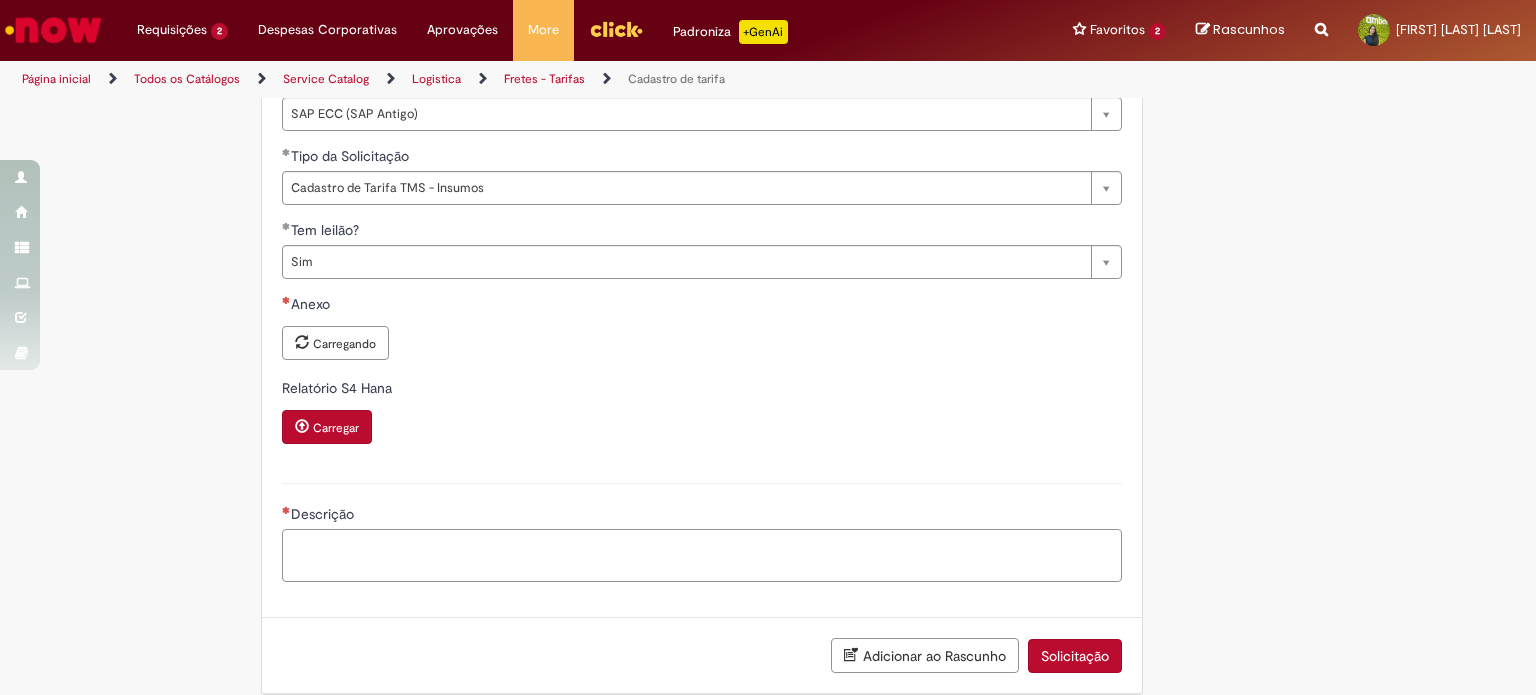 click on "Descrição" at bounding box center (702, 543) 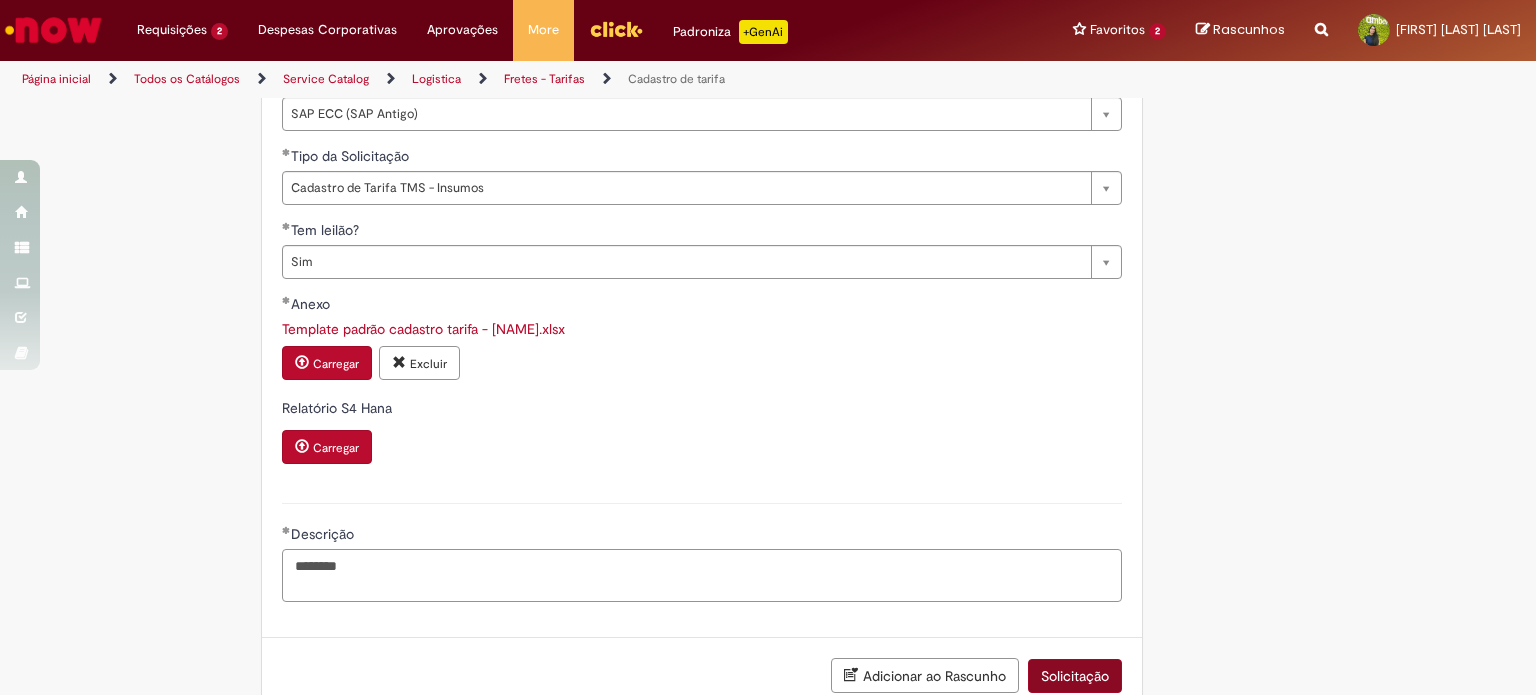 type on "********" 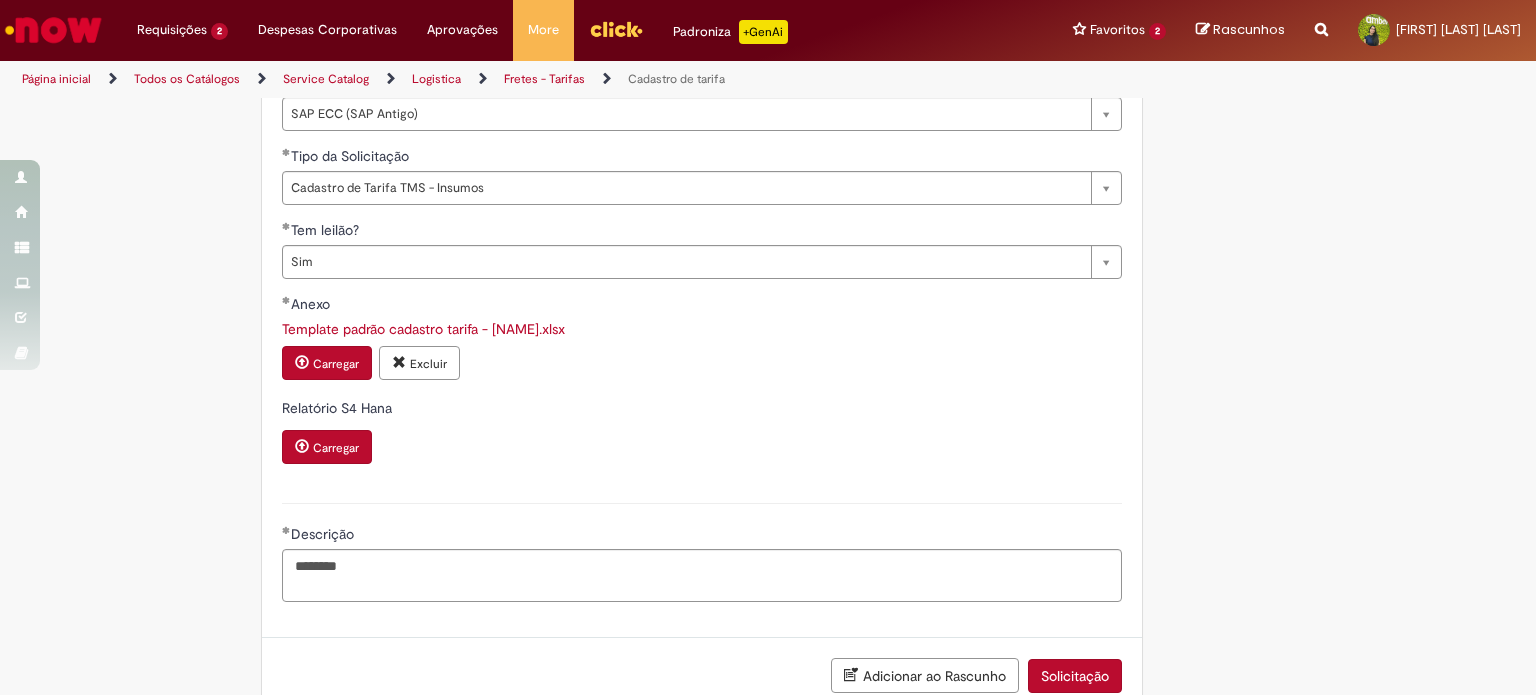 click on "Solicitação" at bounding box center (1075, 676) 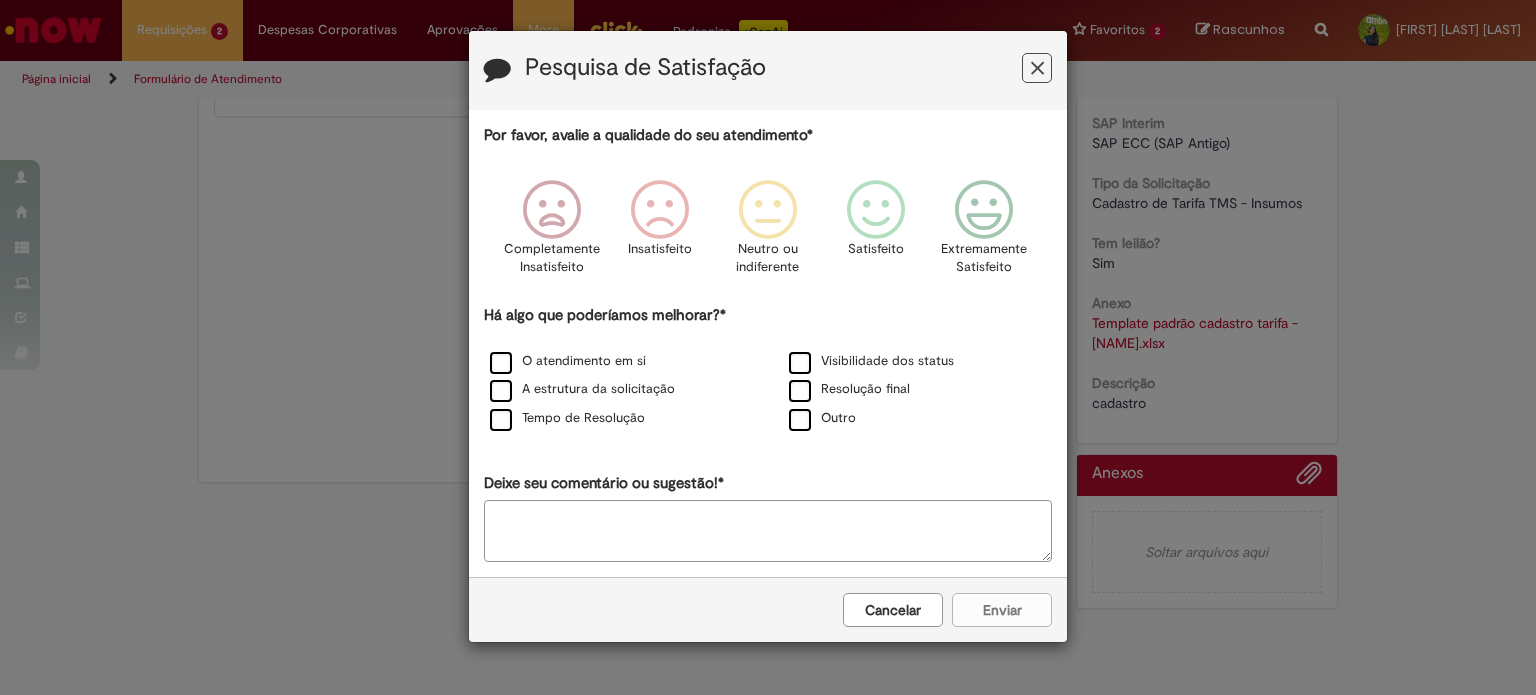 scroll, scrollTop: 0, scrollLeft: 0, axis: both 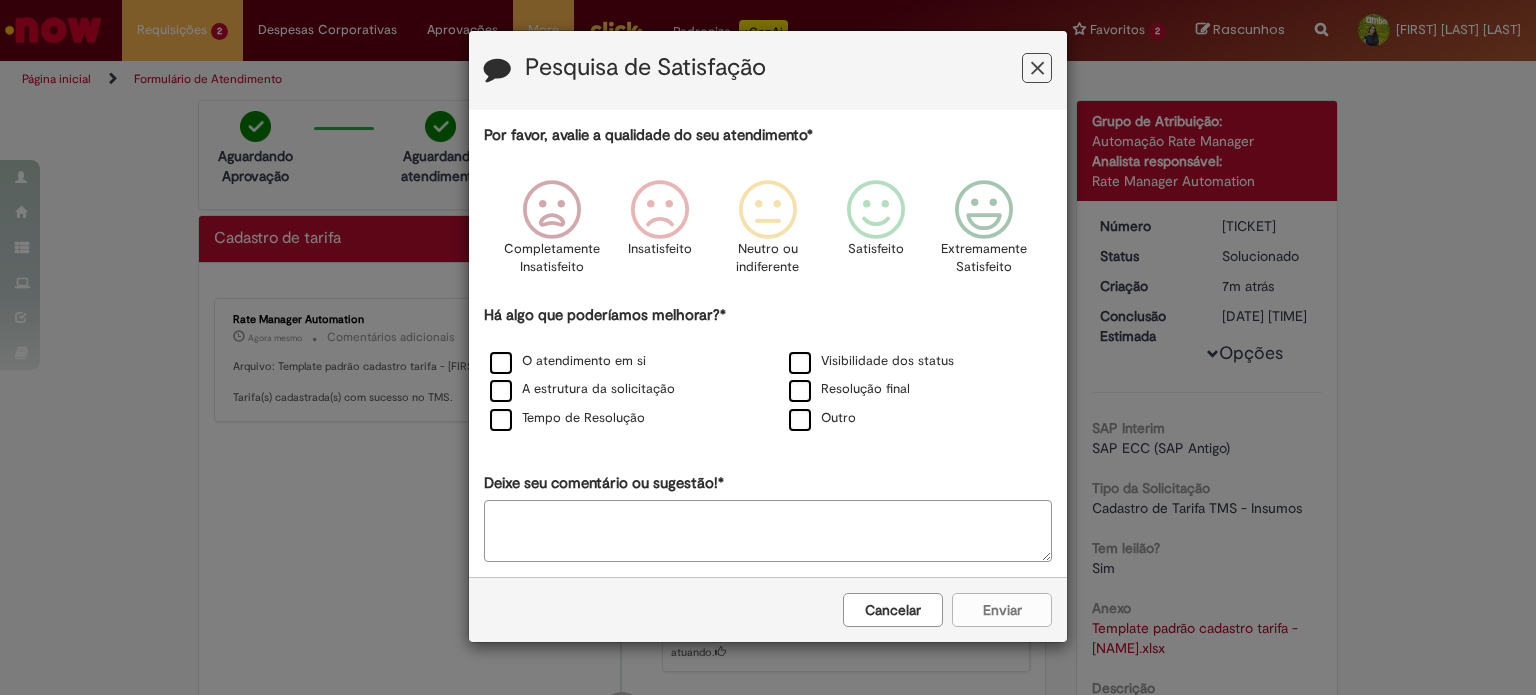 click at bounding box center [1037, 68] 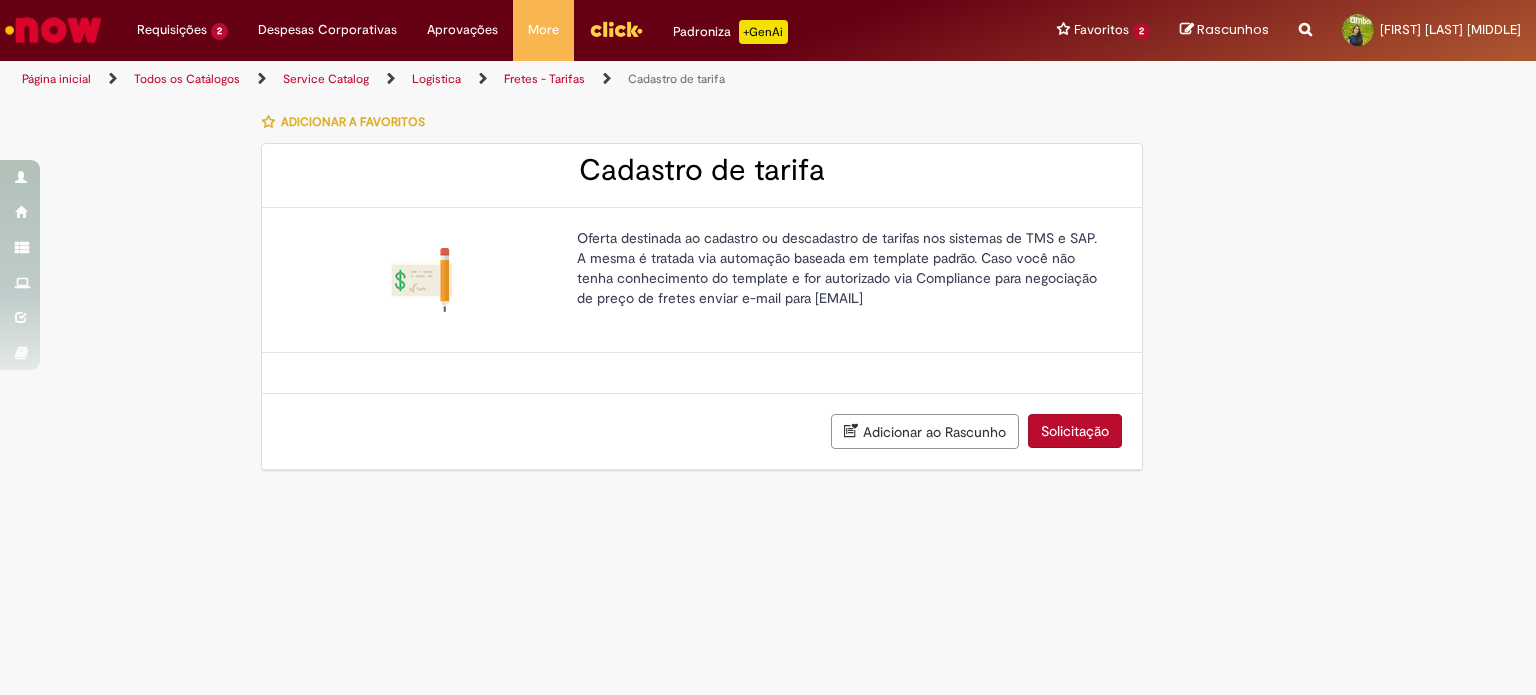 scroll, scrollTop: 0, scrollLeft: 0, axis: both 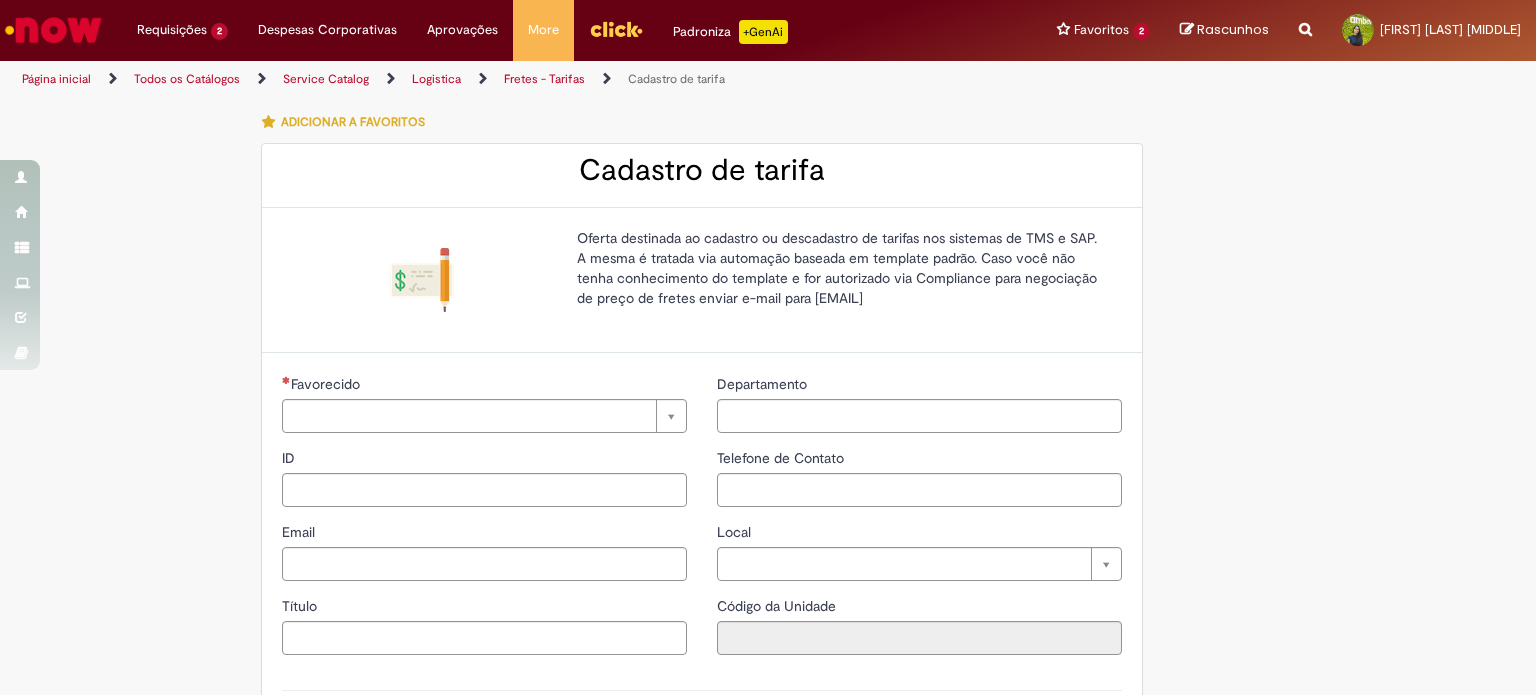 type on "********" 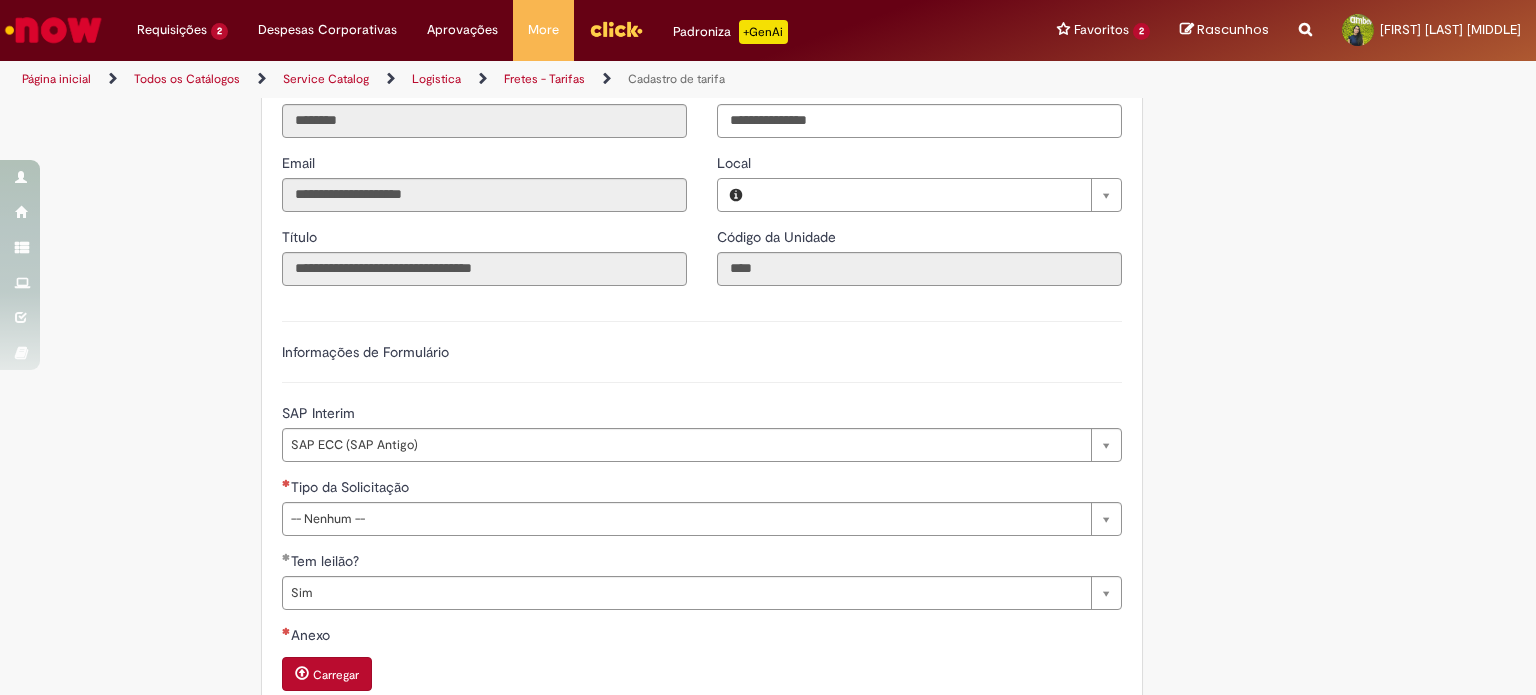 type on "**********" 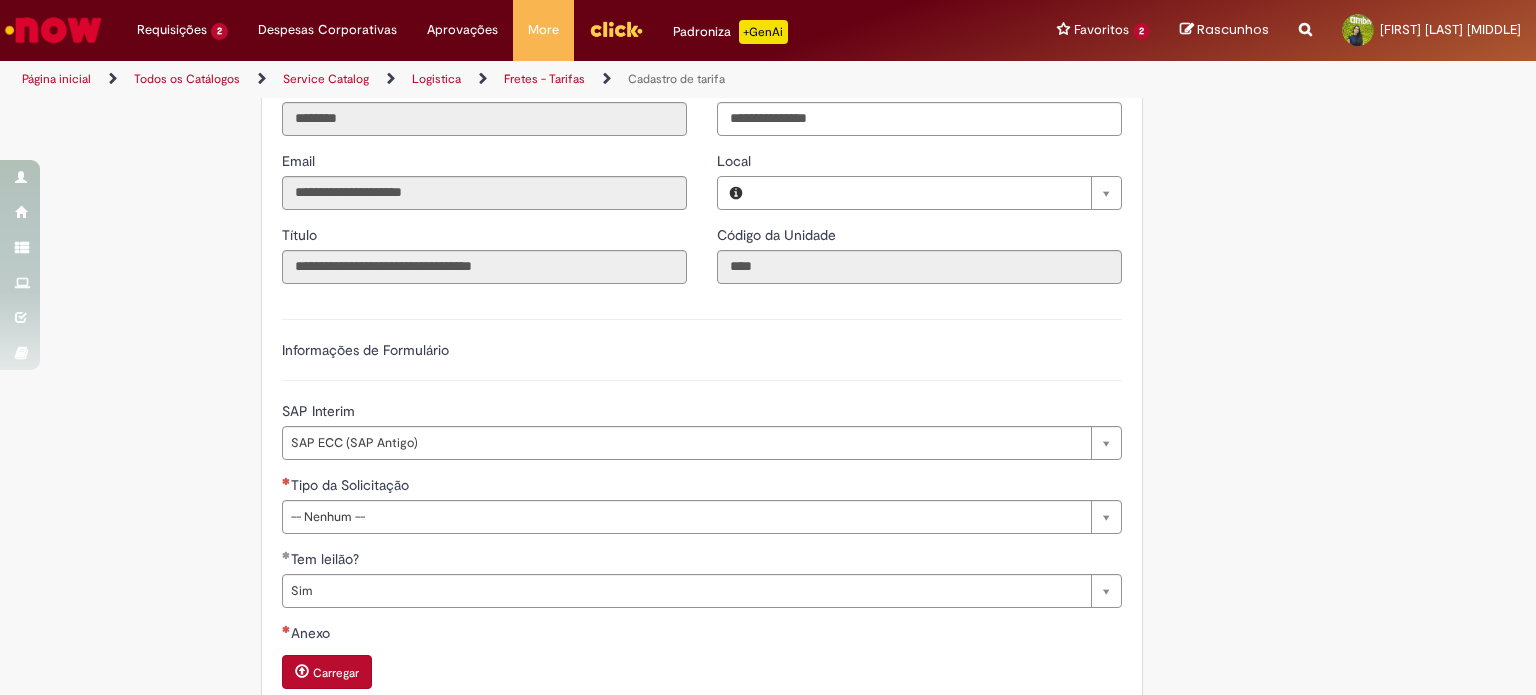 type on "**********" 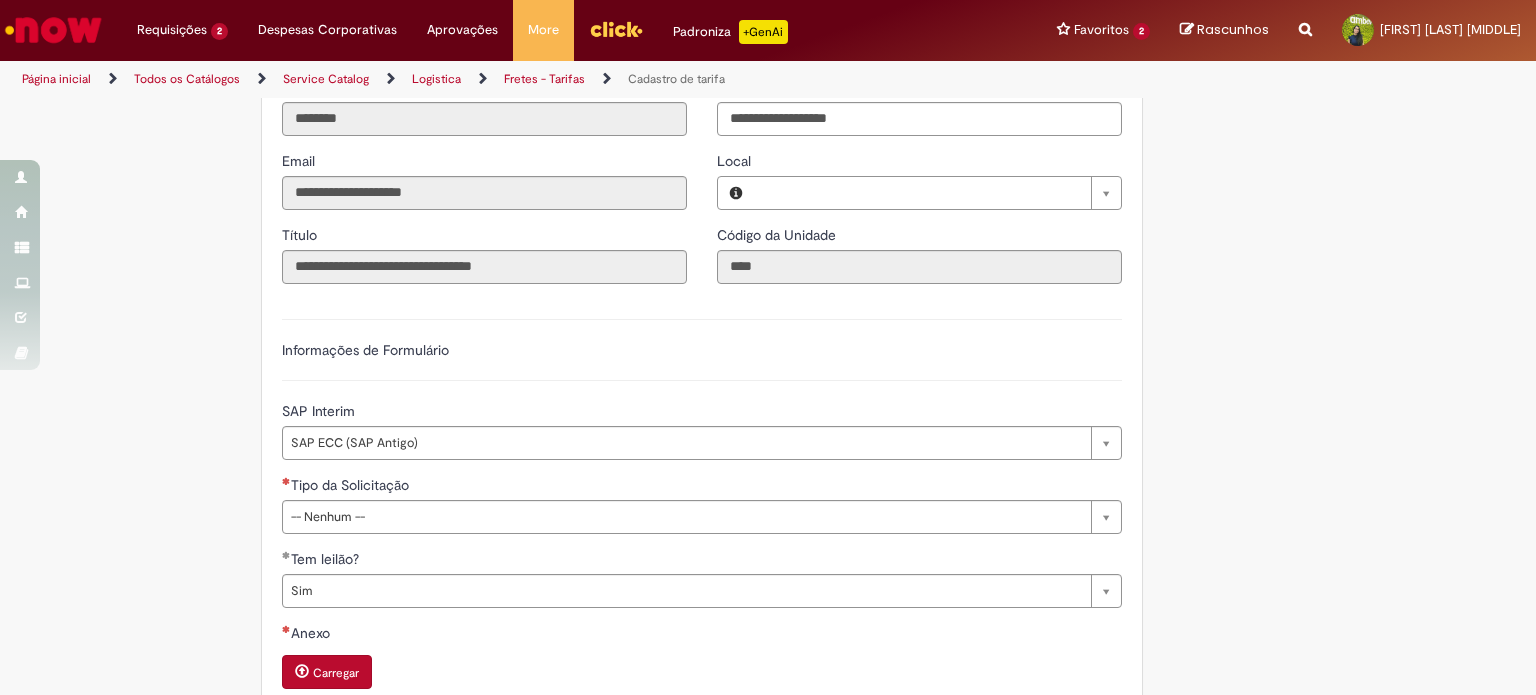 type on "**********" 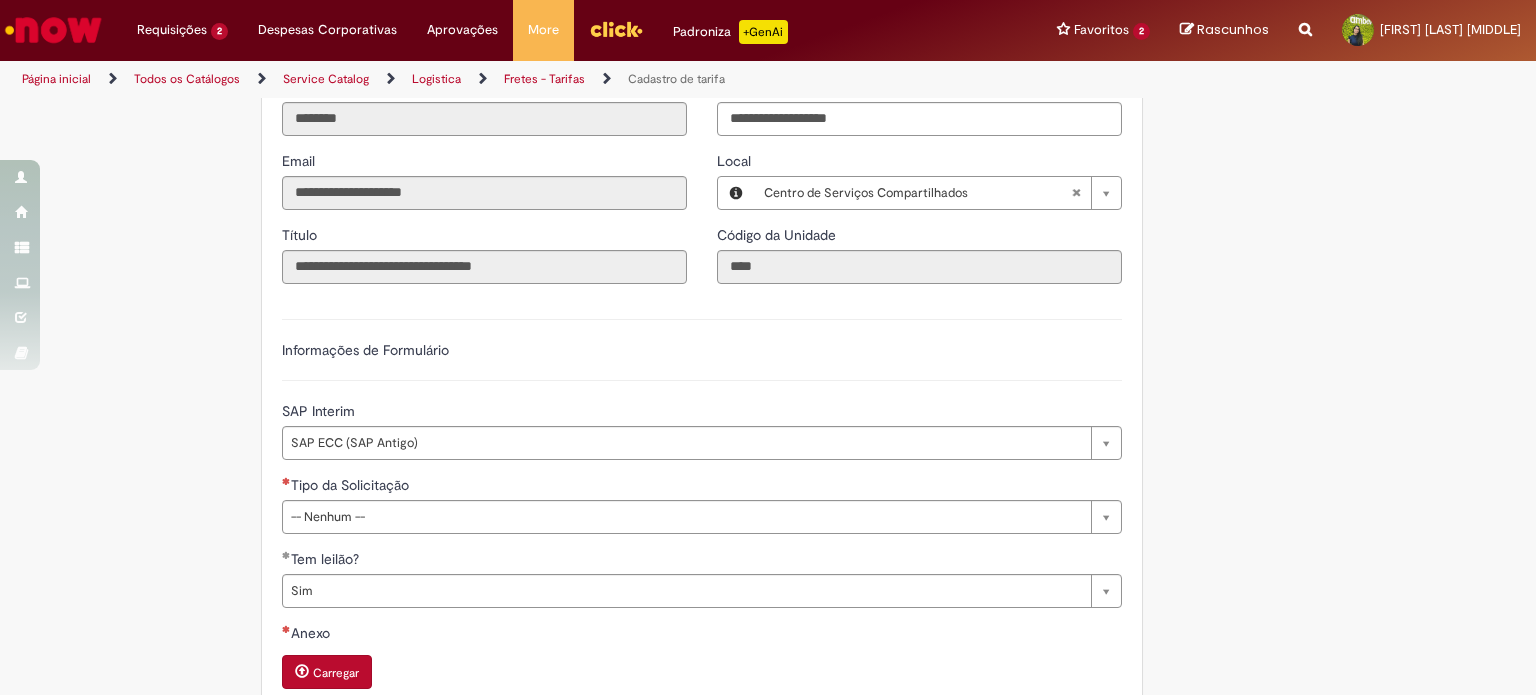 scroll, scrollTop: 600, scrollLeft: 0, axis: vertical 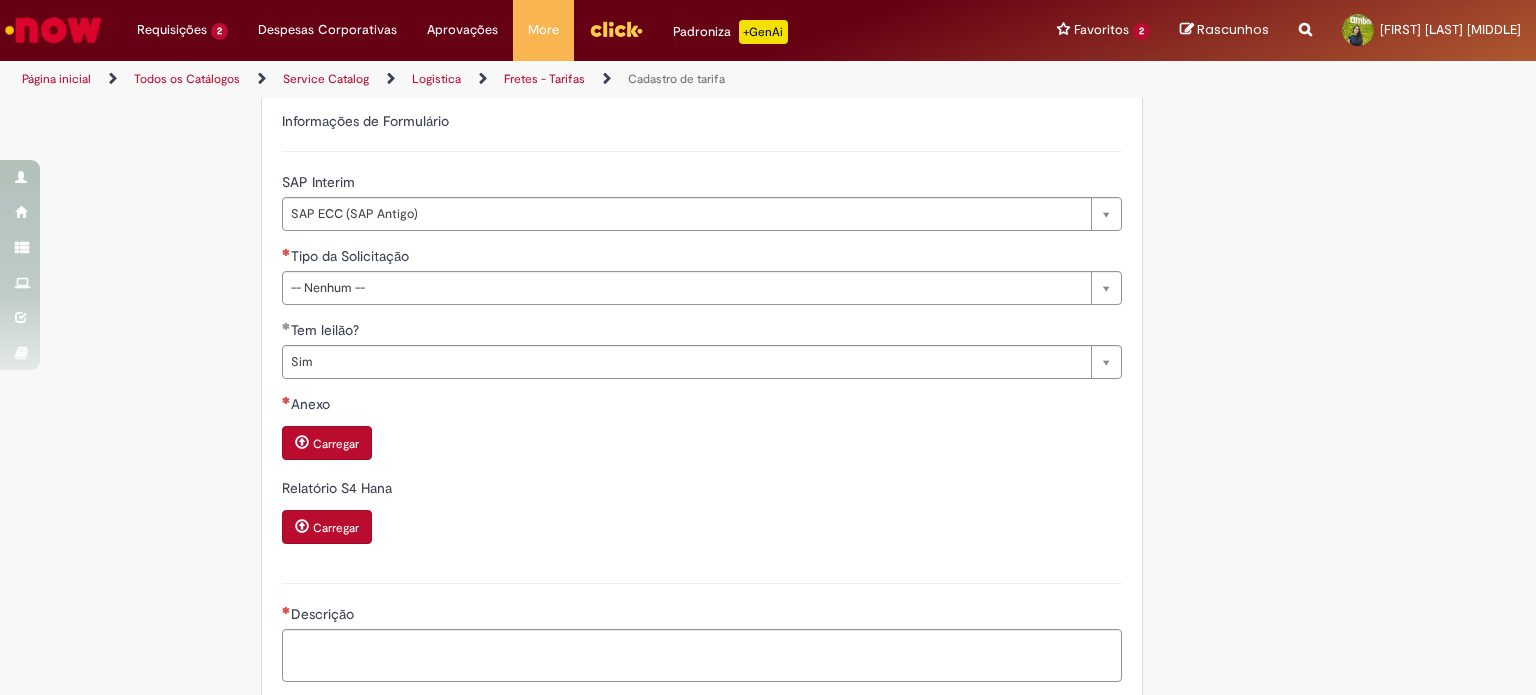 type on "**********" 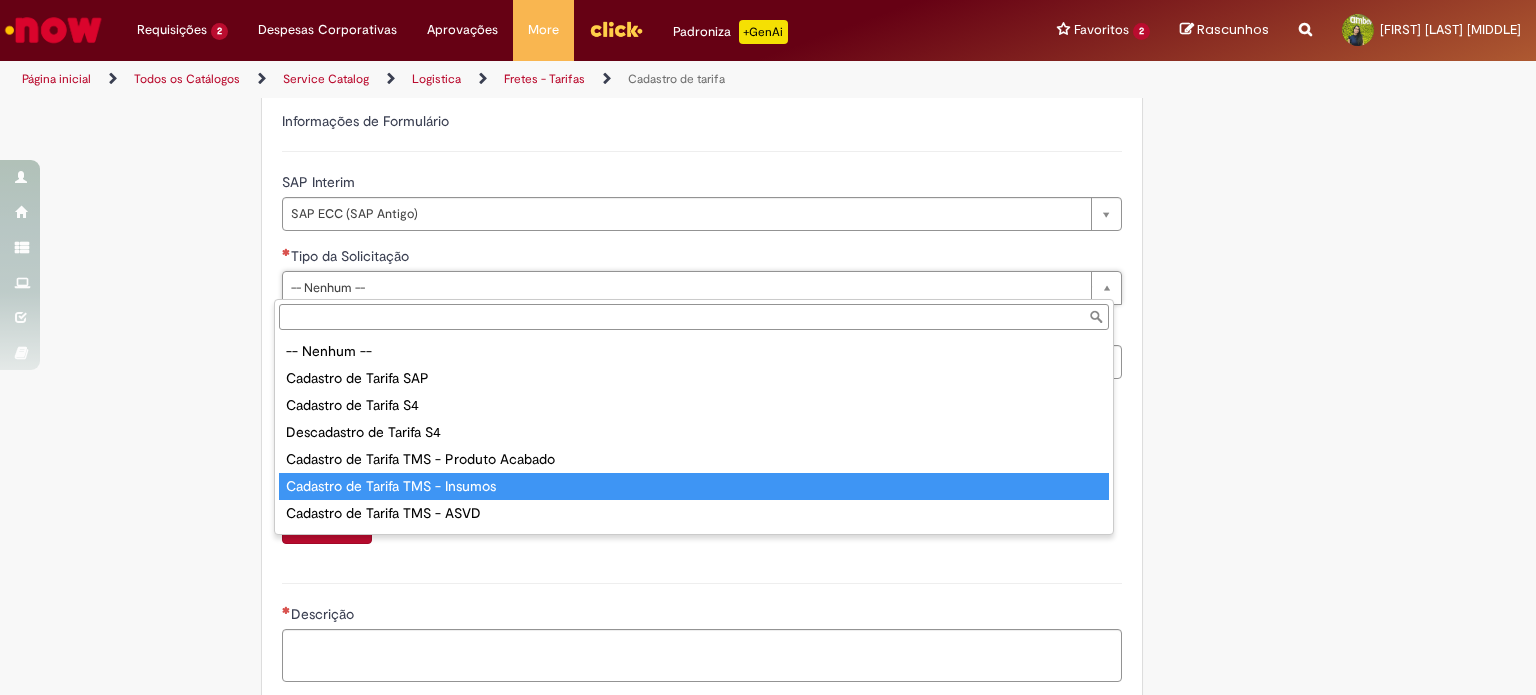 type on "**********" 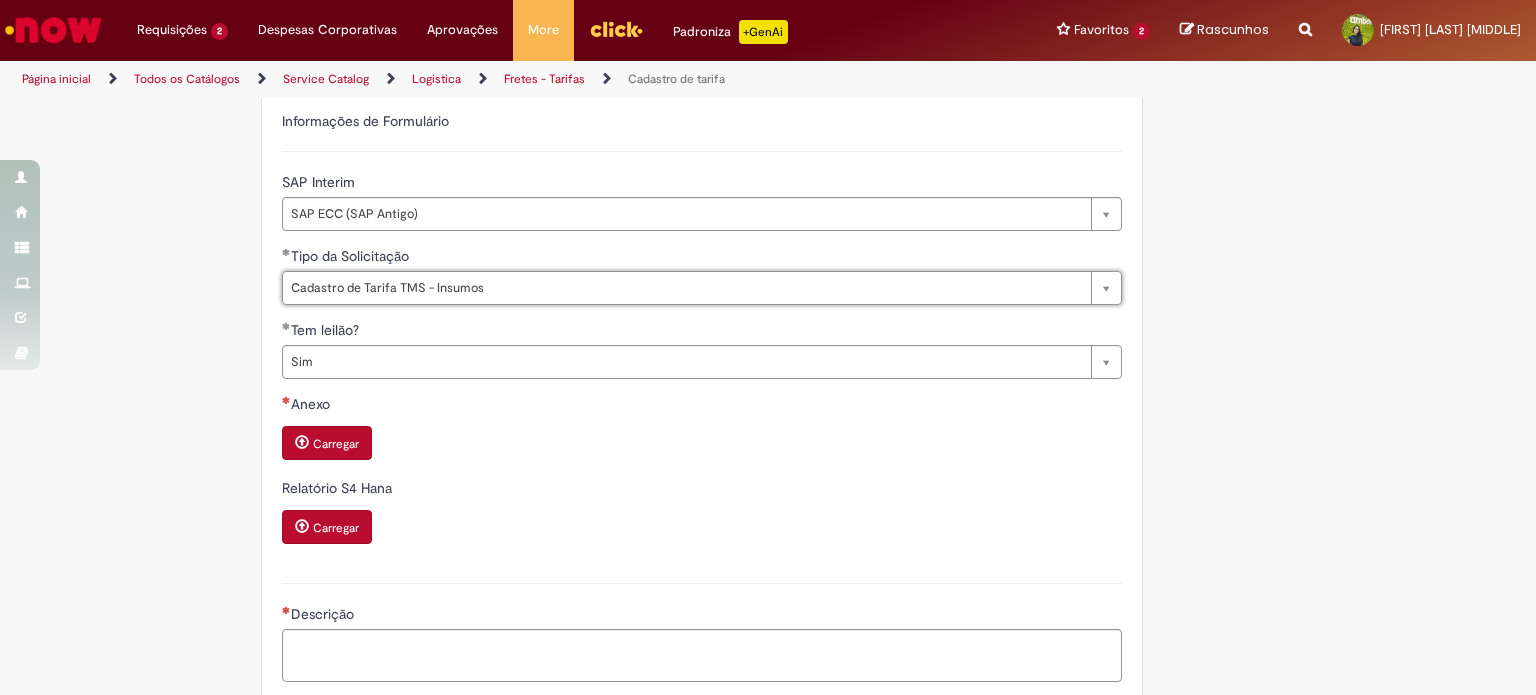 click on "Carregar" at bounding box center (336, 444) 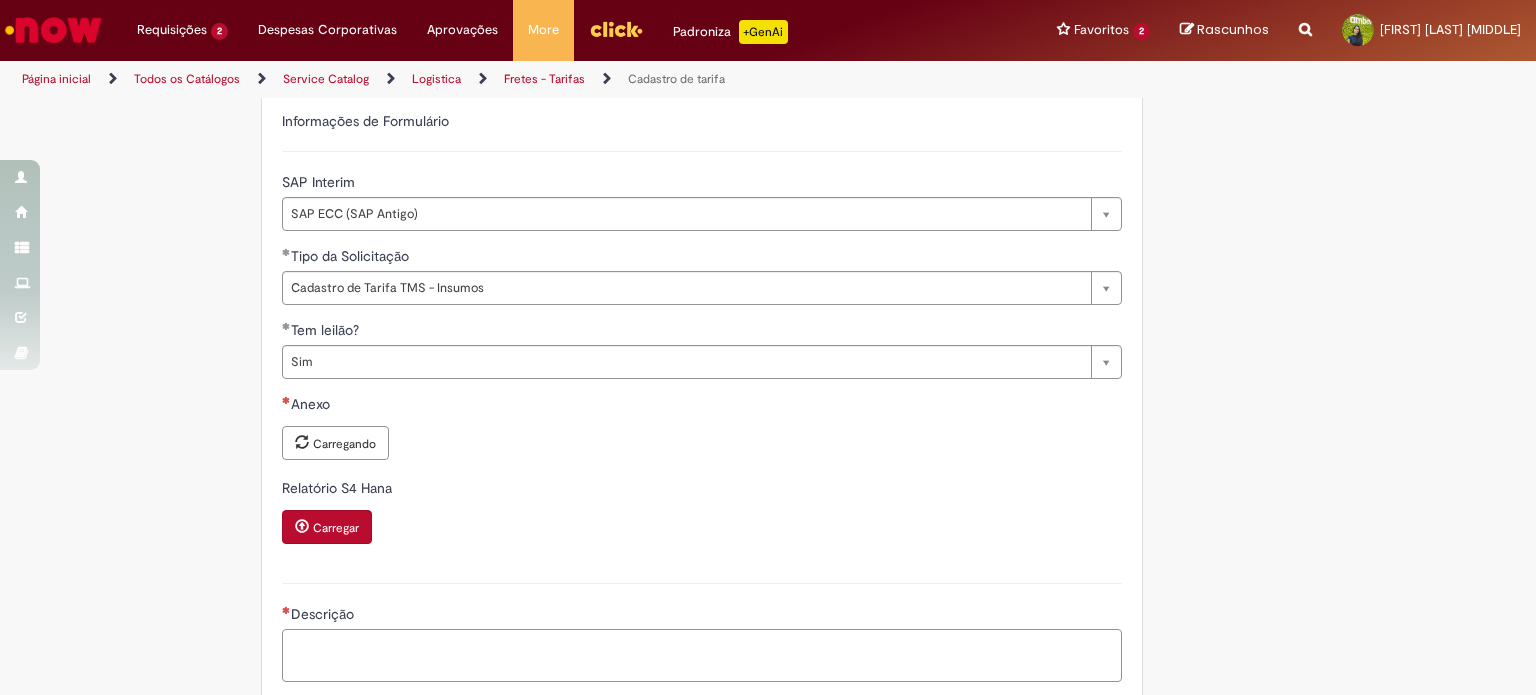 click on "Descrição" at bounding box center (702, 656) 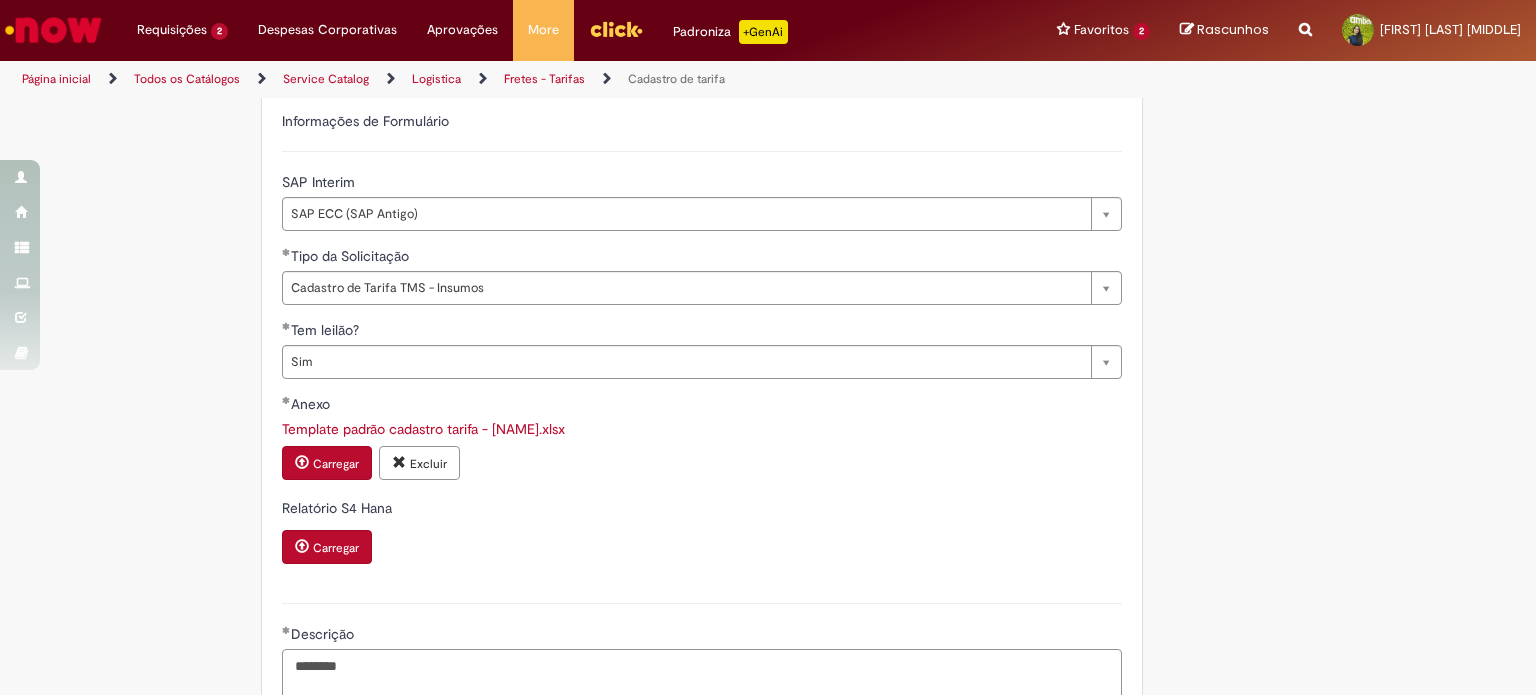 drag, startPoint x: 363, startPoint y: 668, endPoint x: 196, endPoint y: 665, distance: 167.02695 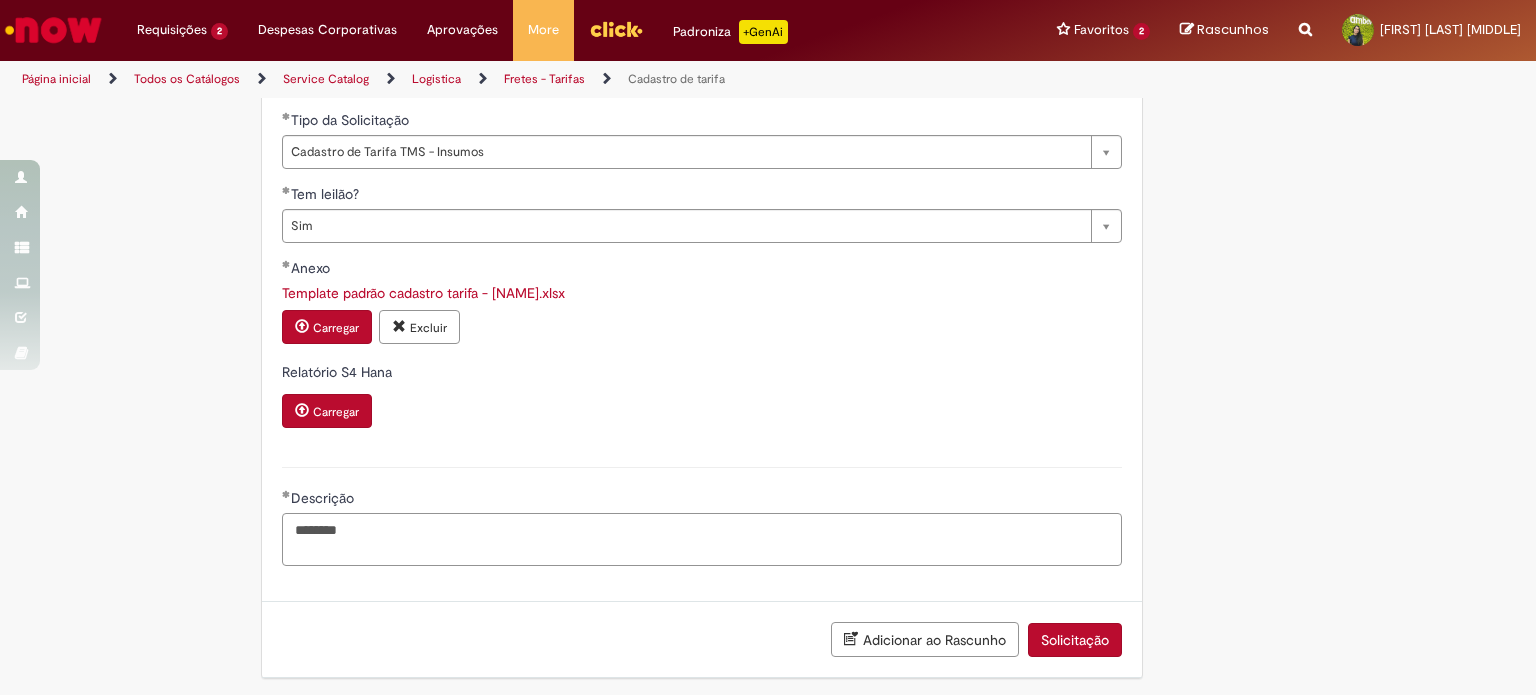 scroll, scrollTop: 738, scrollLeft: 0, axis: vertical 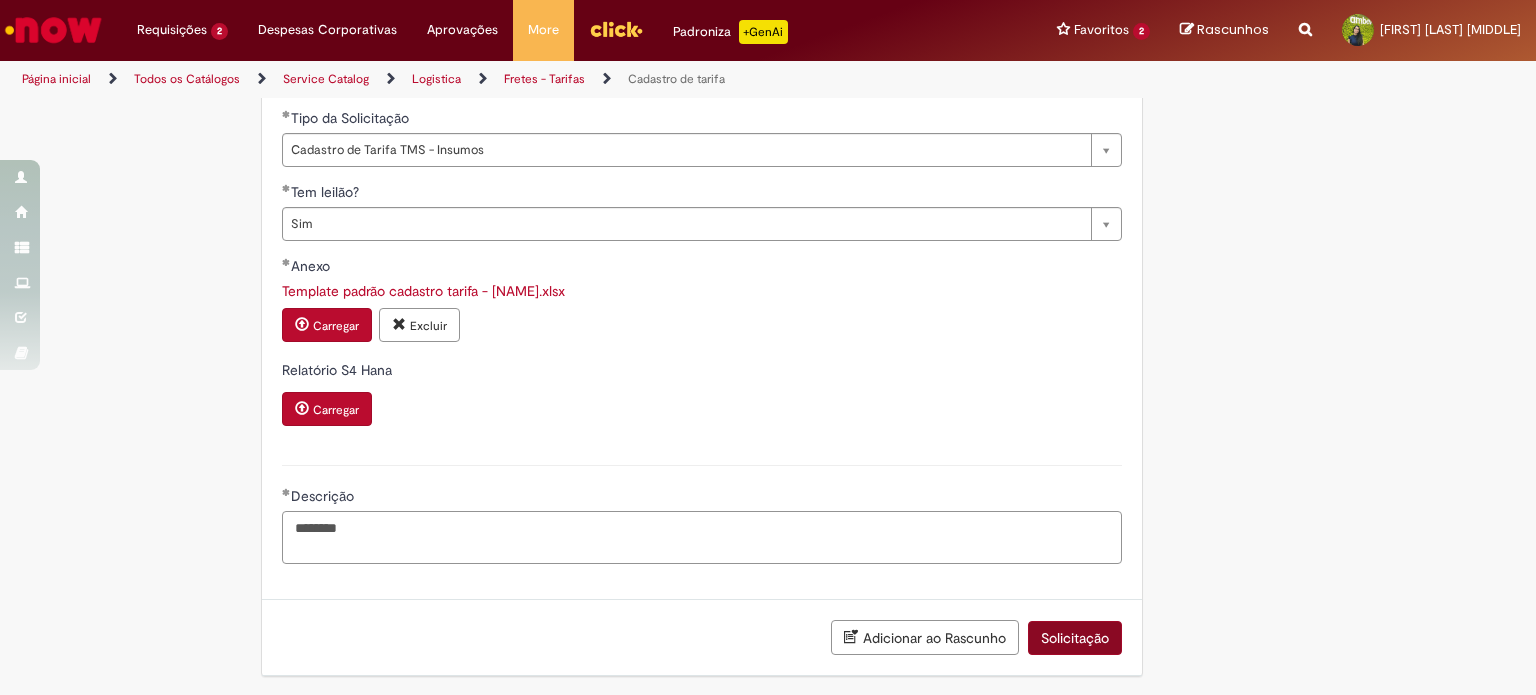 type on "********" 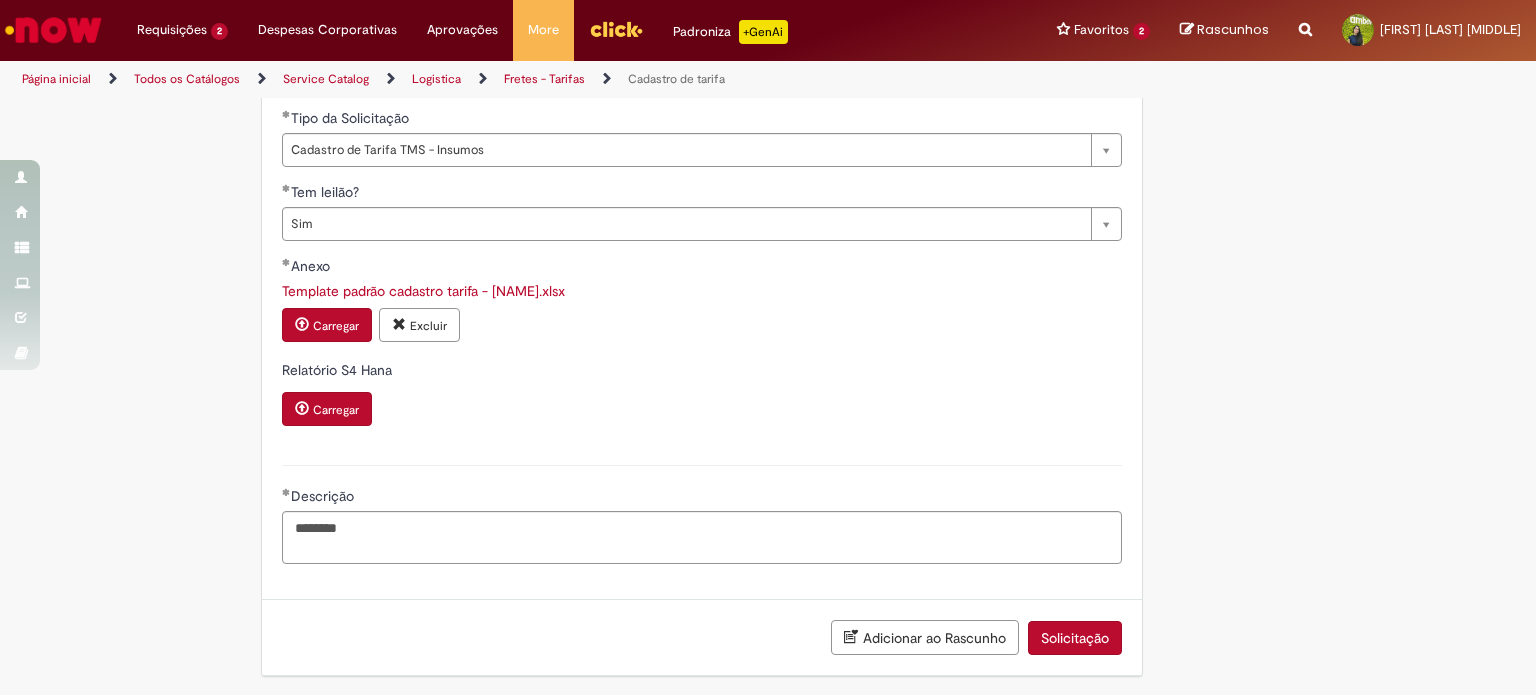 click on "Solicitação" at bounding box center (1075, 638) 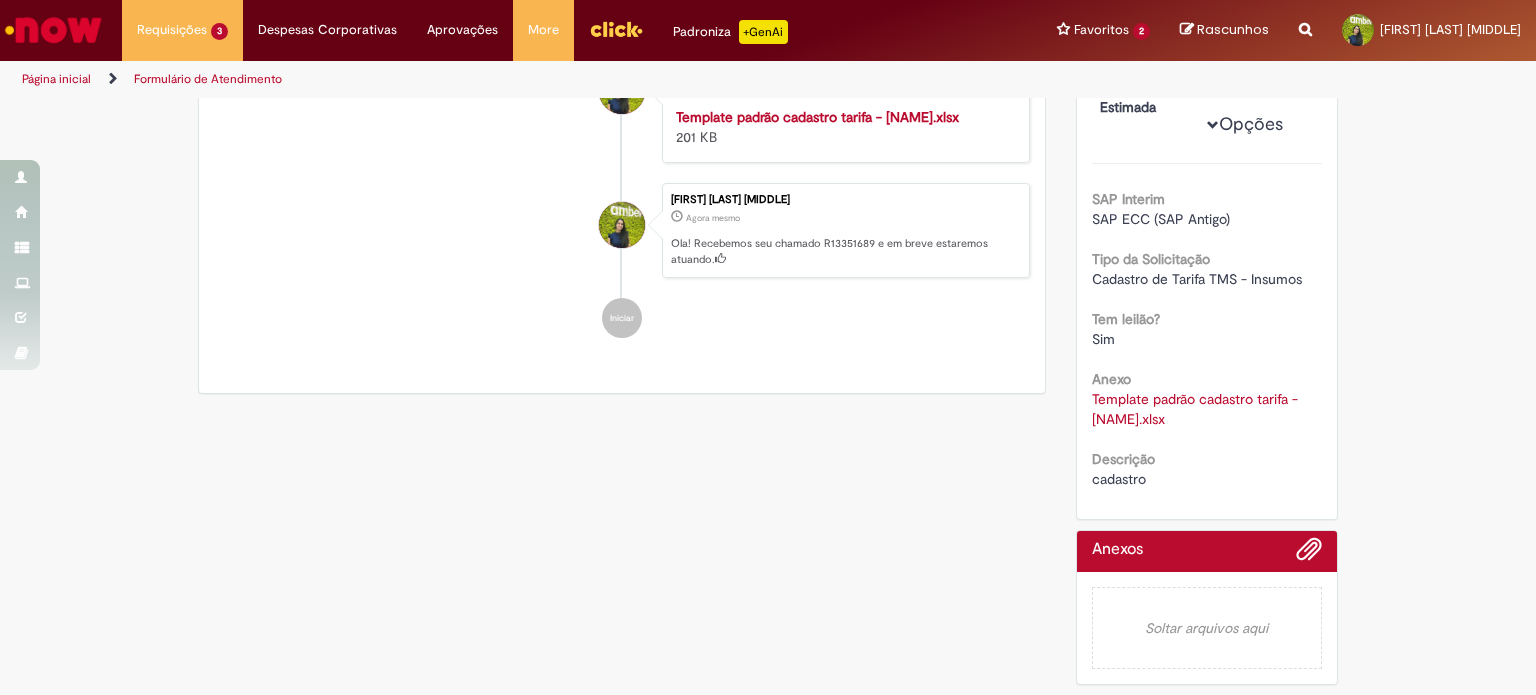 scroll, scrollTop: 0, scrollLeft: 0, axis: both 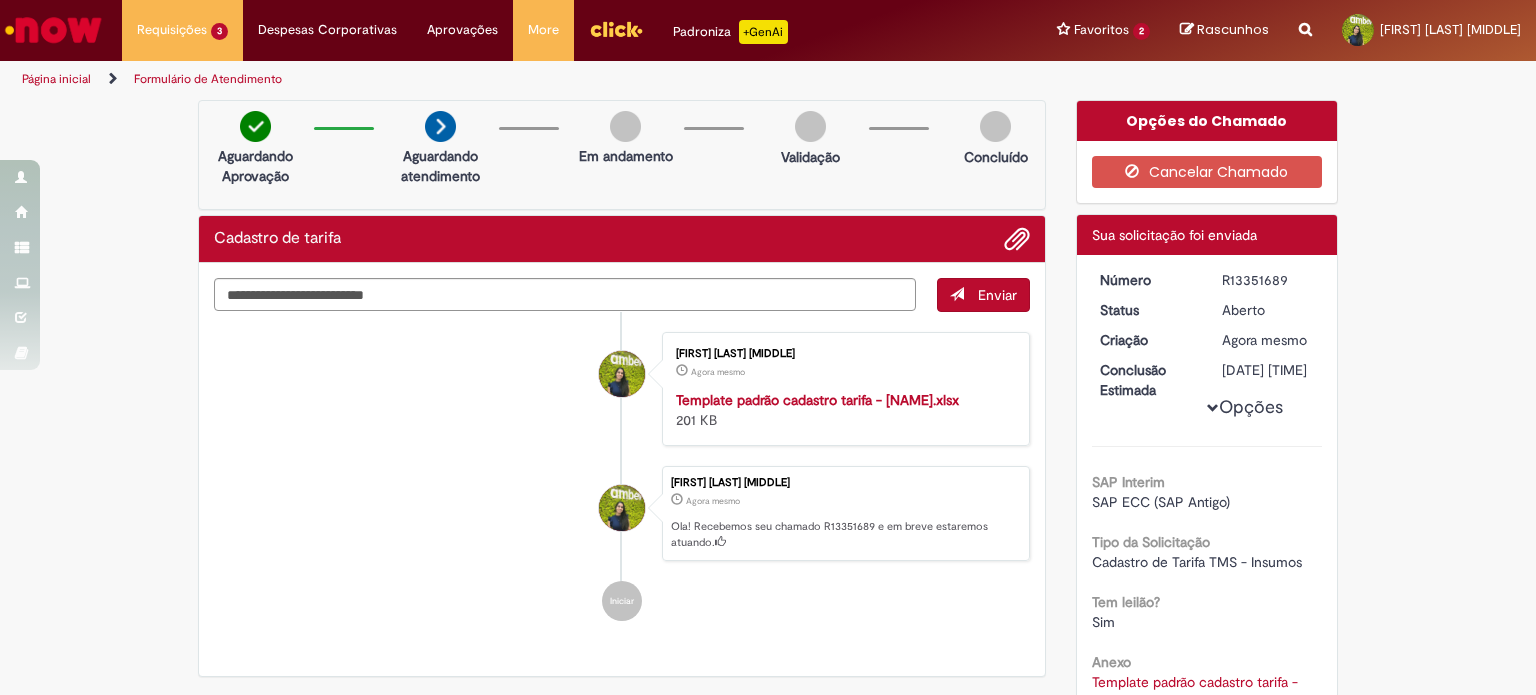 click on "R13351689" at bounding box center [1268, 280] 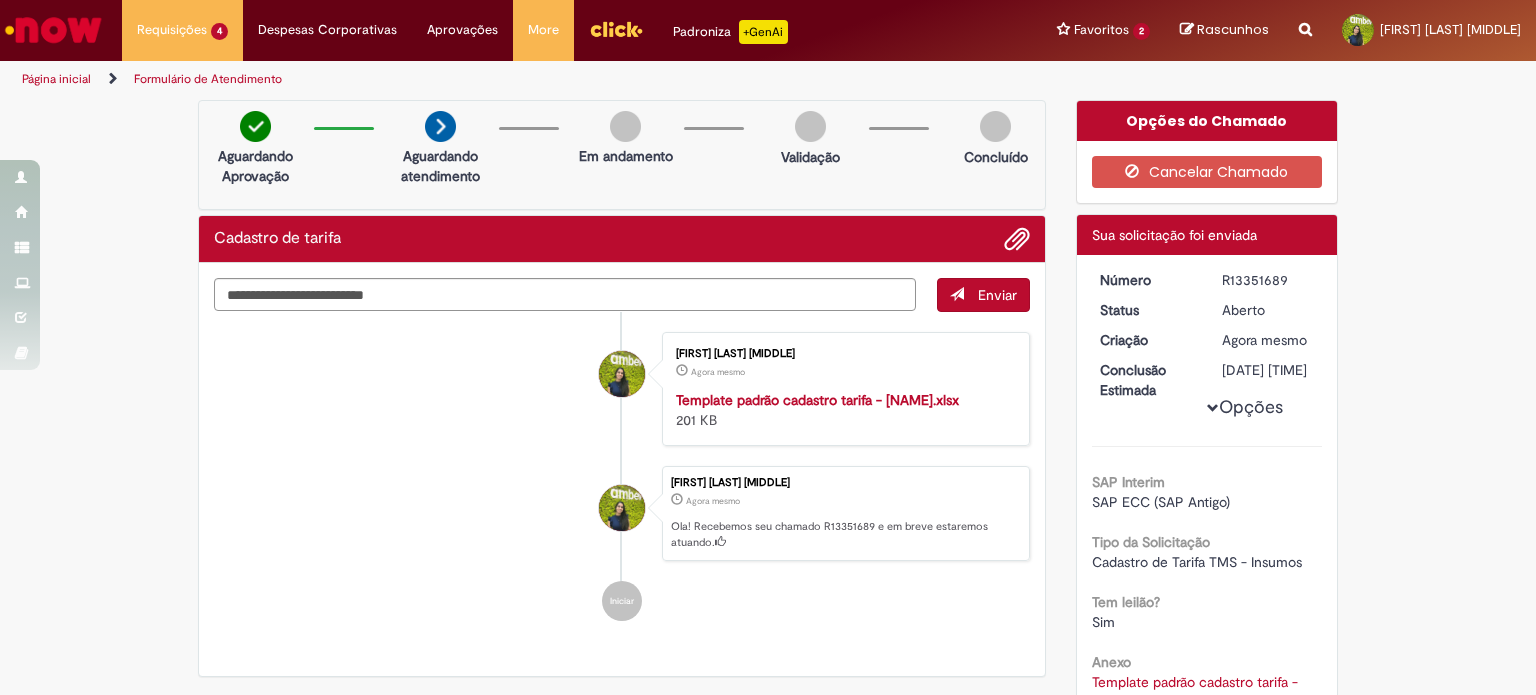 copy on "R13351689" 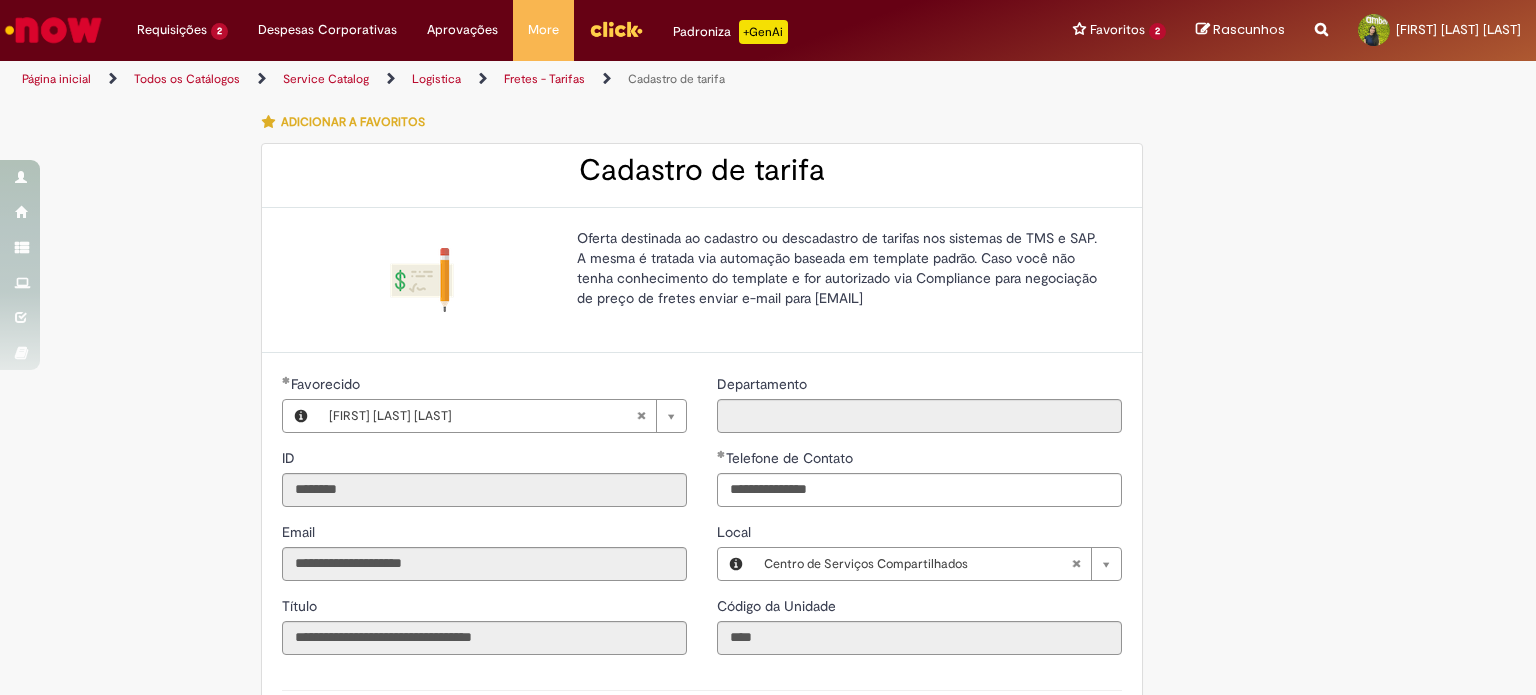 type on "**********" 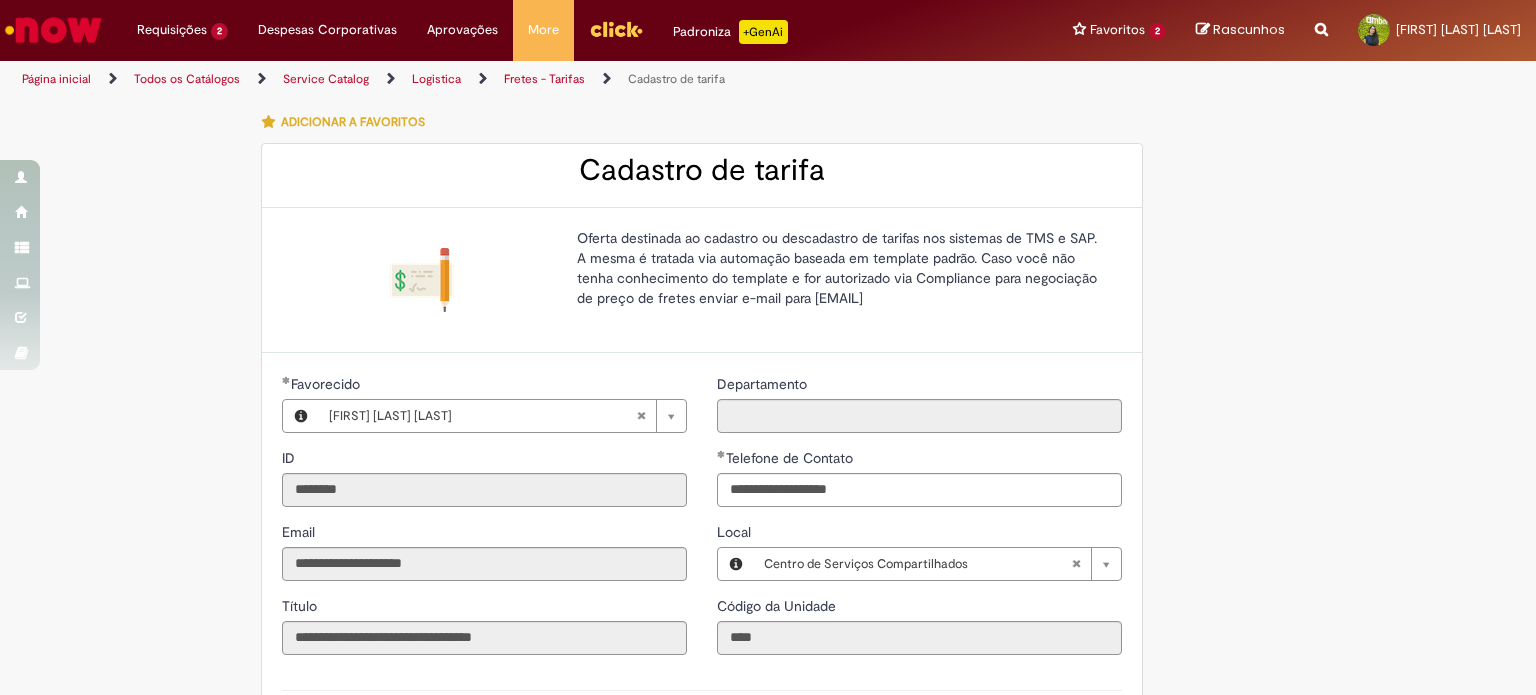scroll, scrollTop: 0, scrollLeft: 0, axis: both 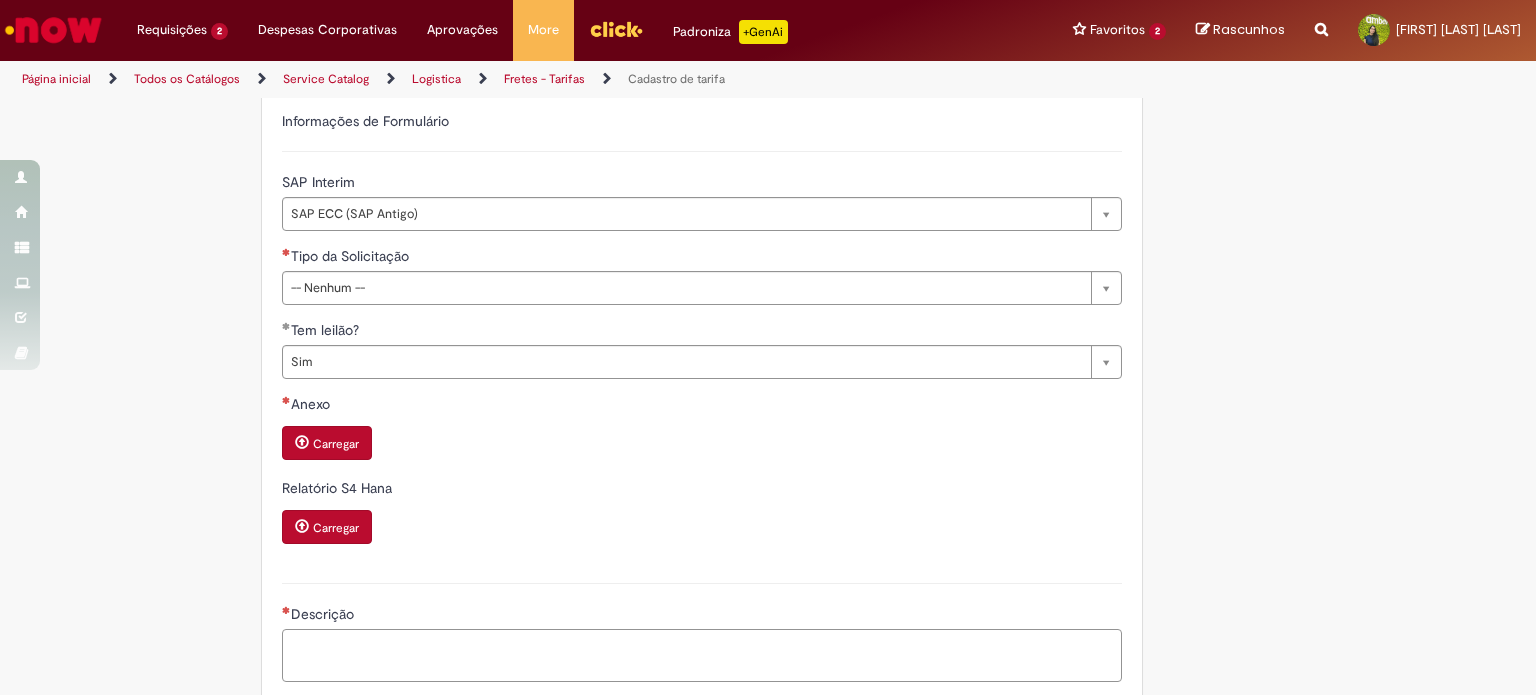 click on "Descrição" at bounding box center [702, 656] 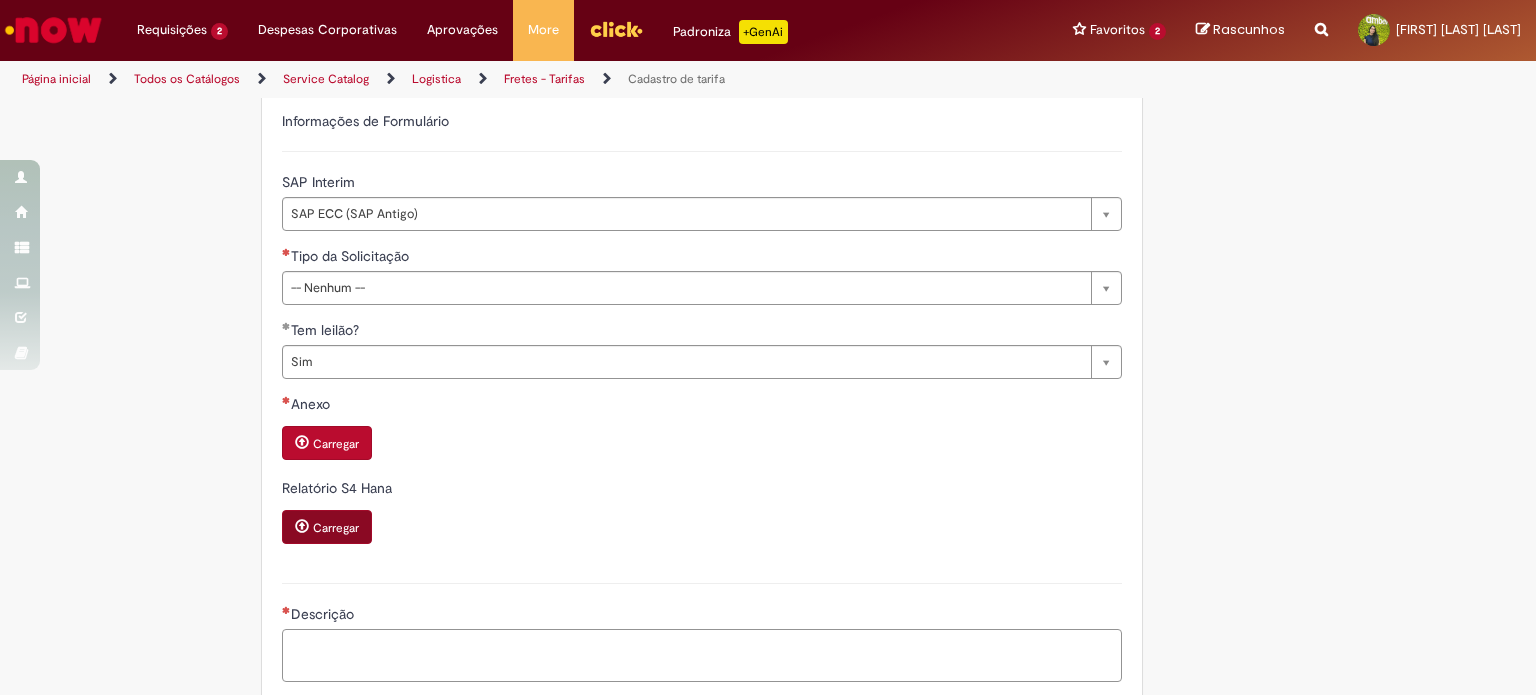 paste on "********" 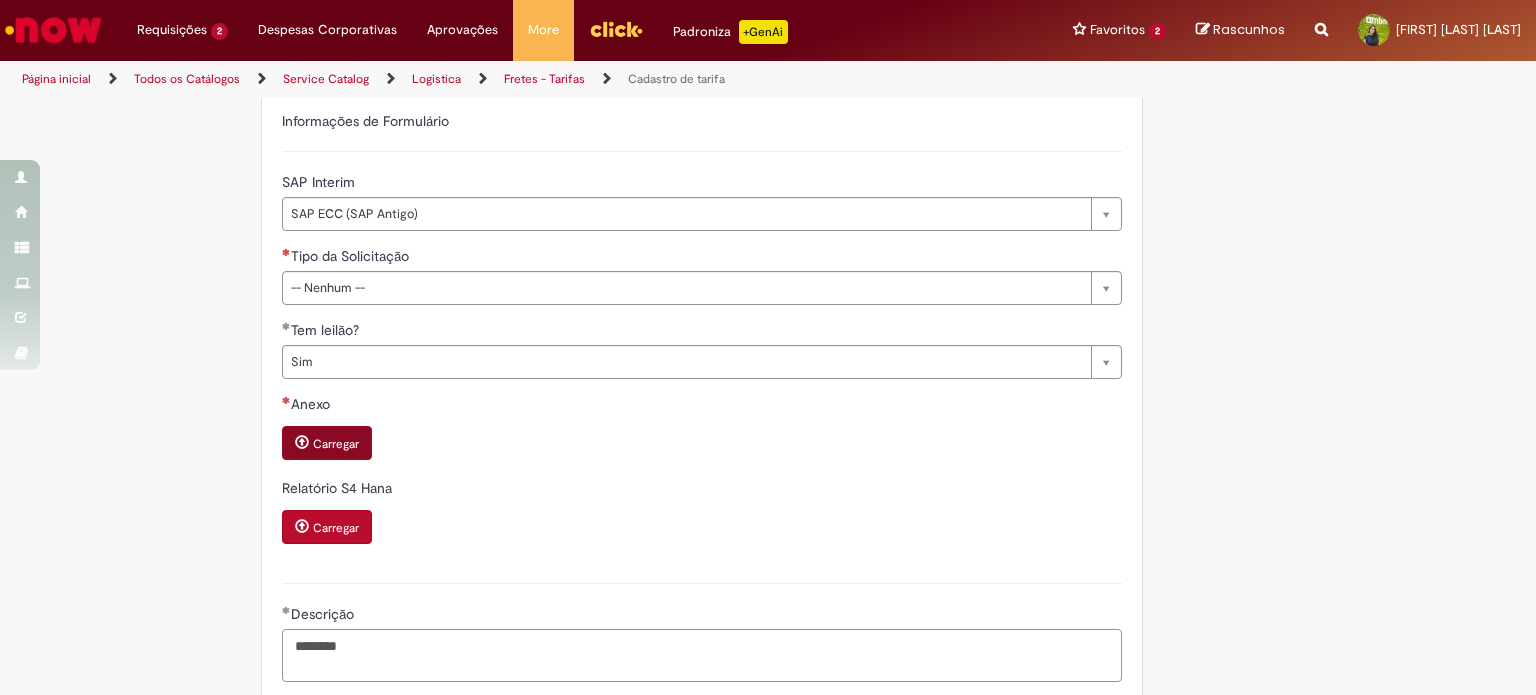 type on "********" 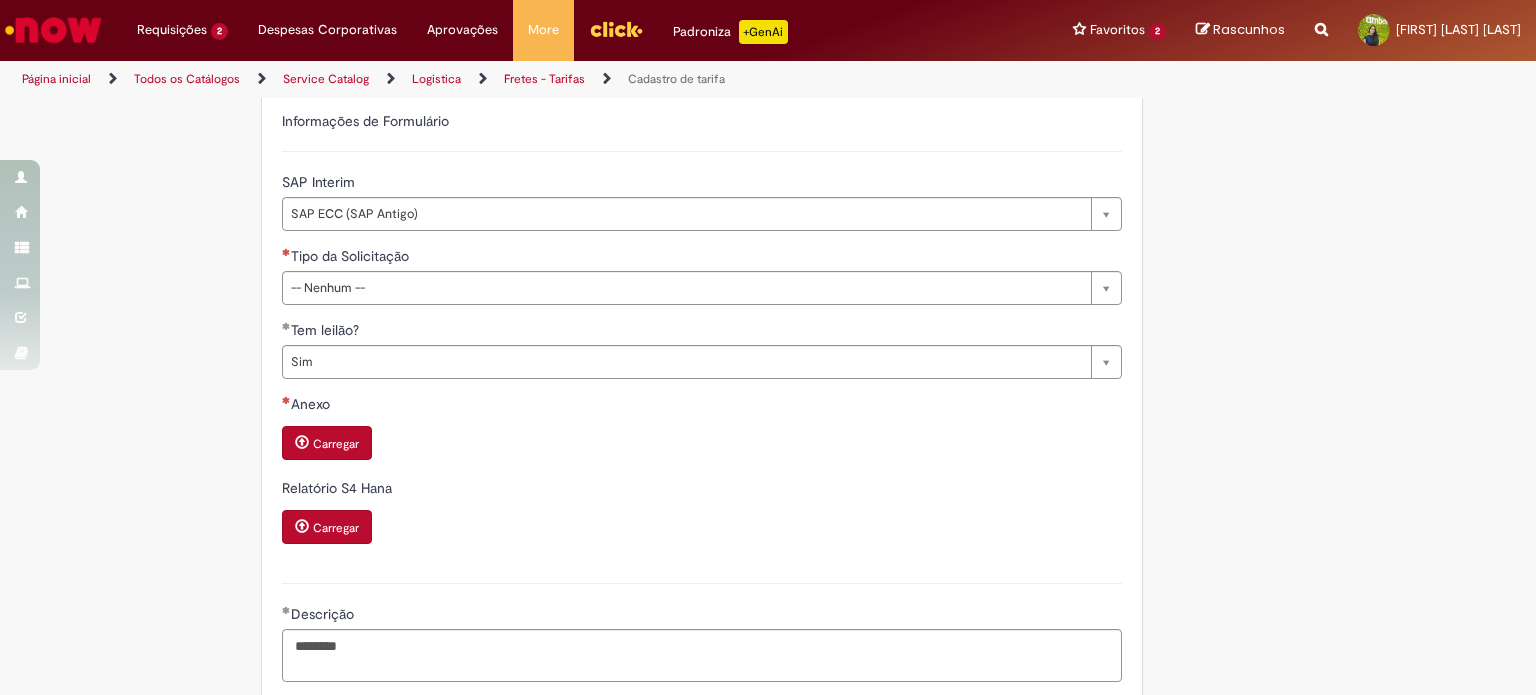 click on "Carregar" at bounding box center (327, 443) 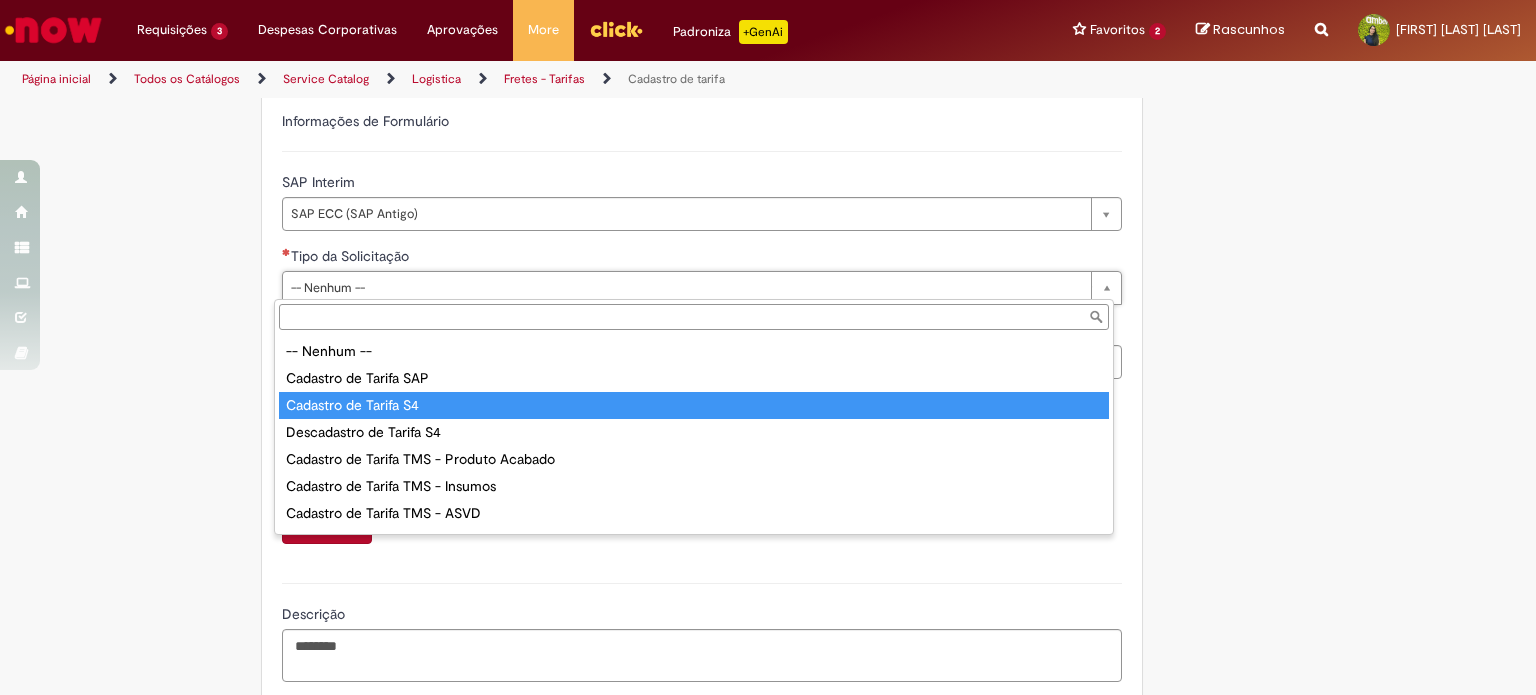 type on "**********" 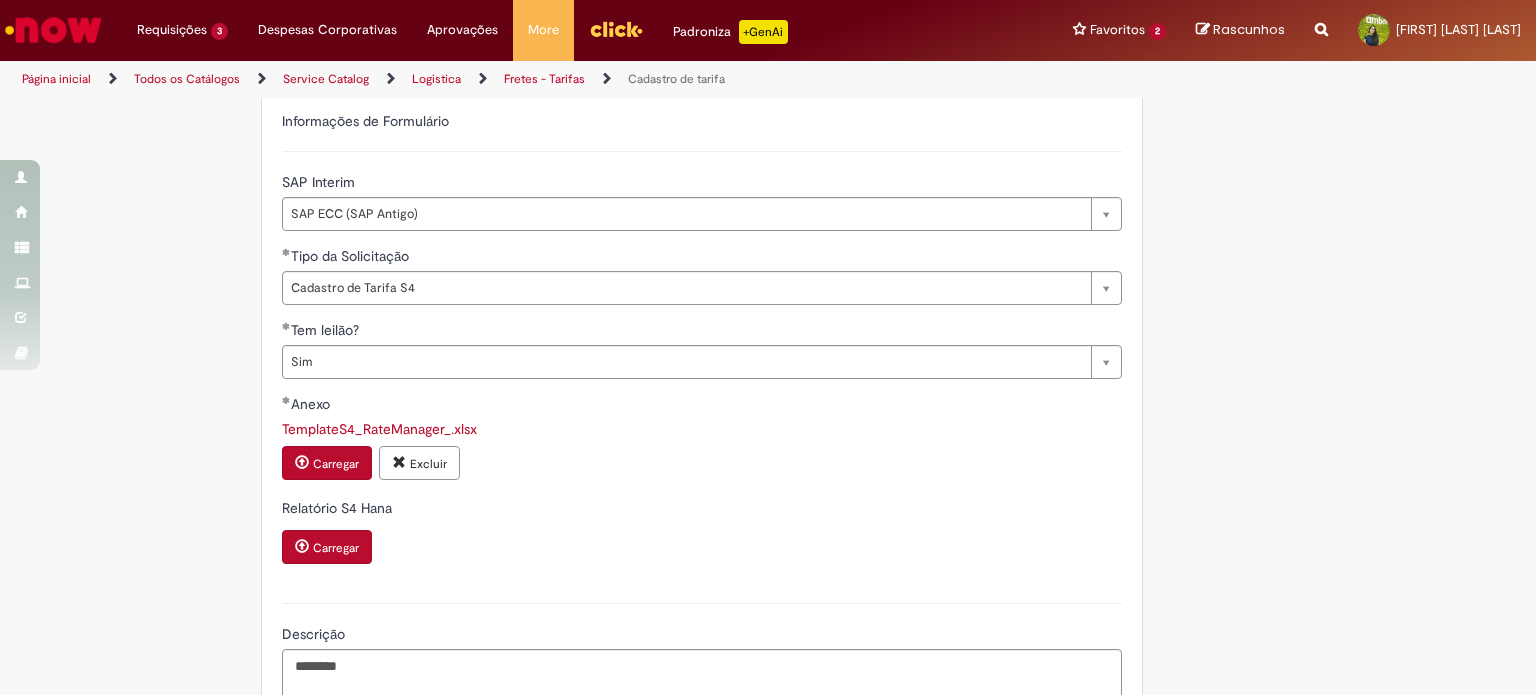 click on "Carregar
Excluir" at bounding box center [702, 465] 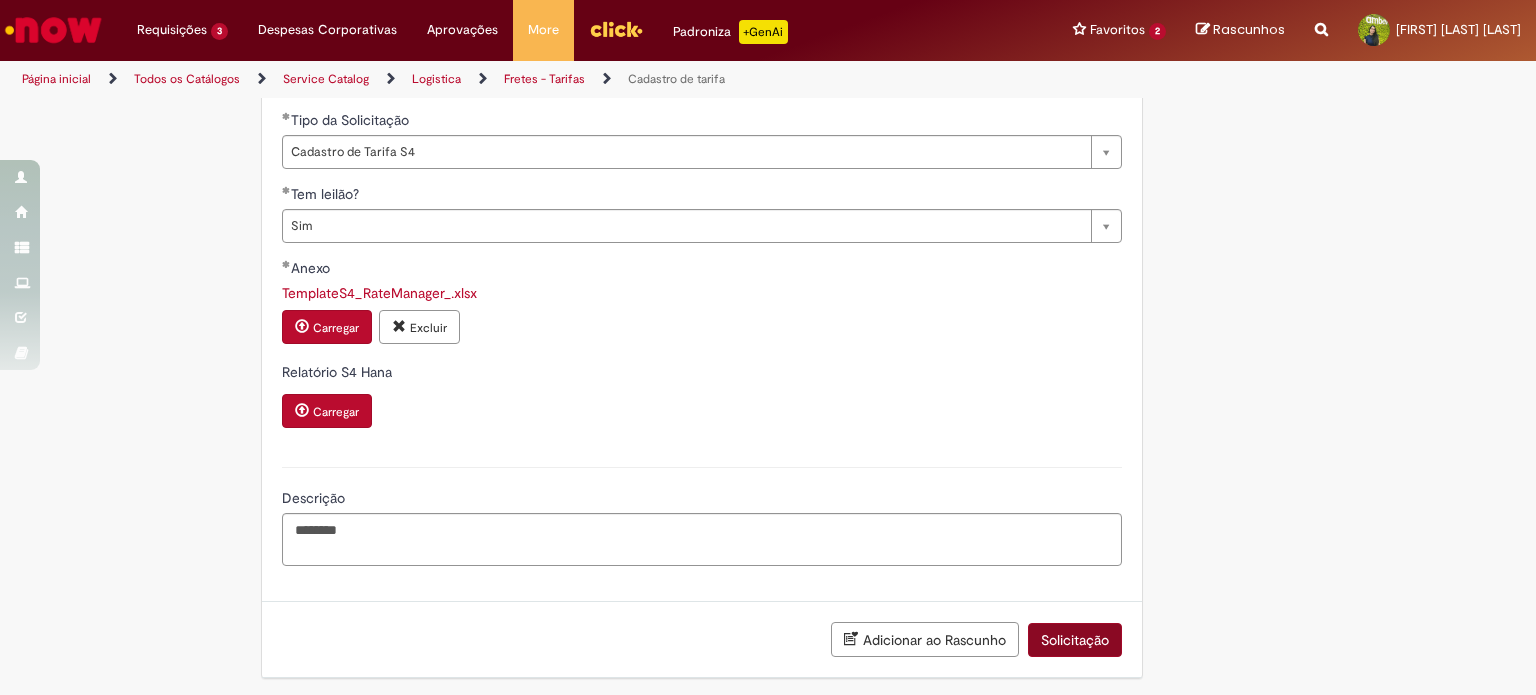 scroll, scrollTop: 738, scrollLeft: 0, axis: vertical 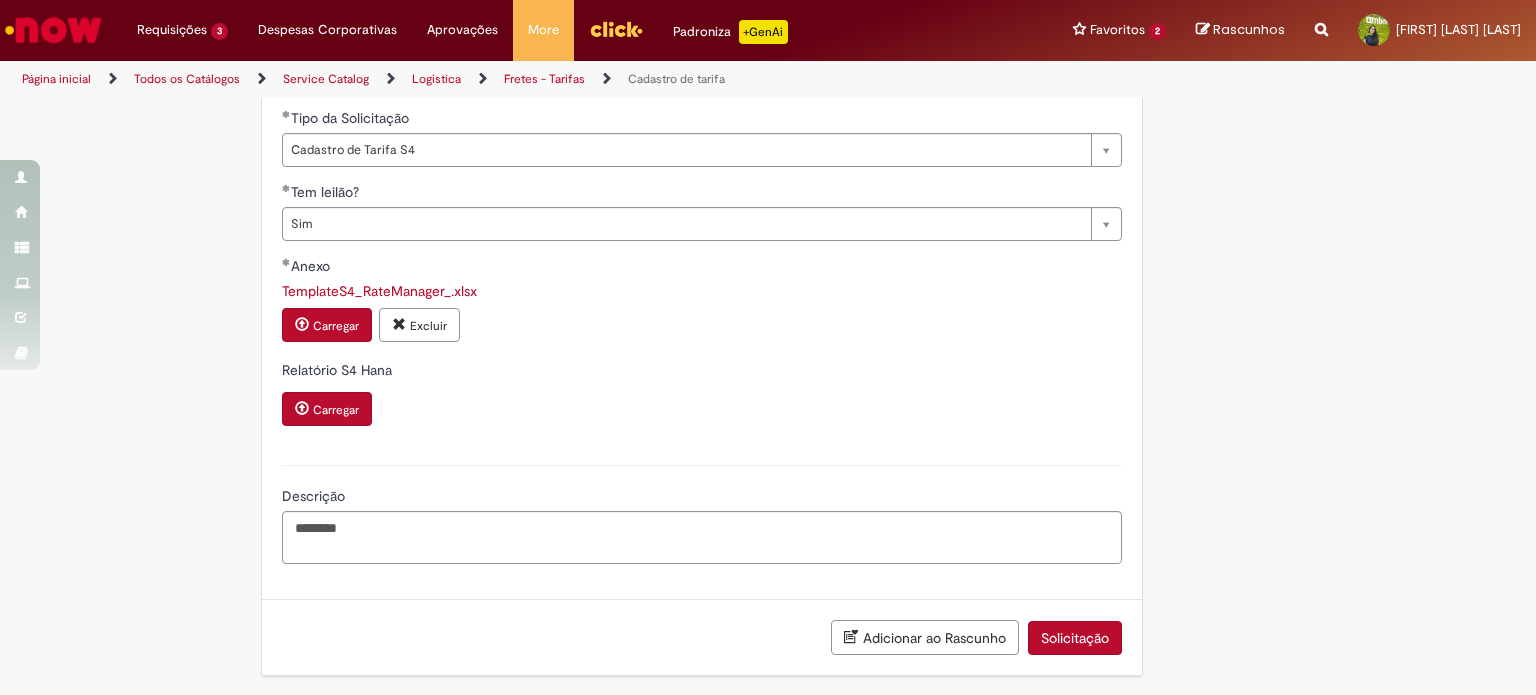 click on "Solicitação" at bounding box center (1075, 638) 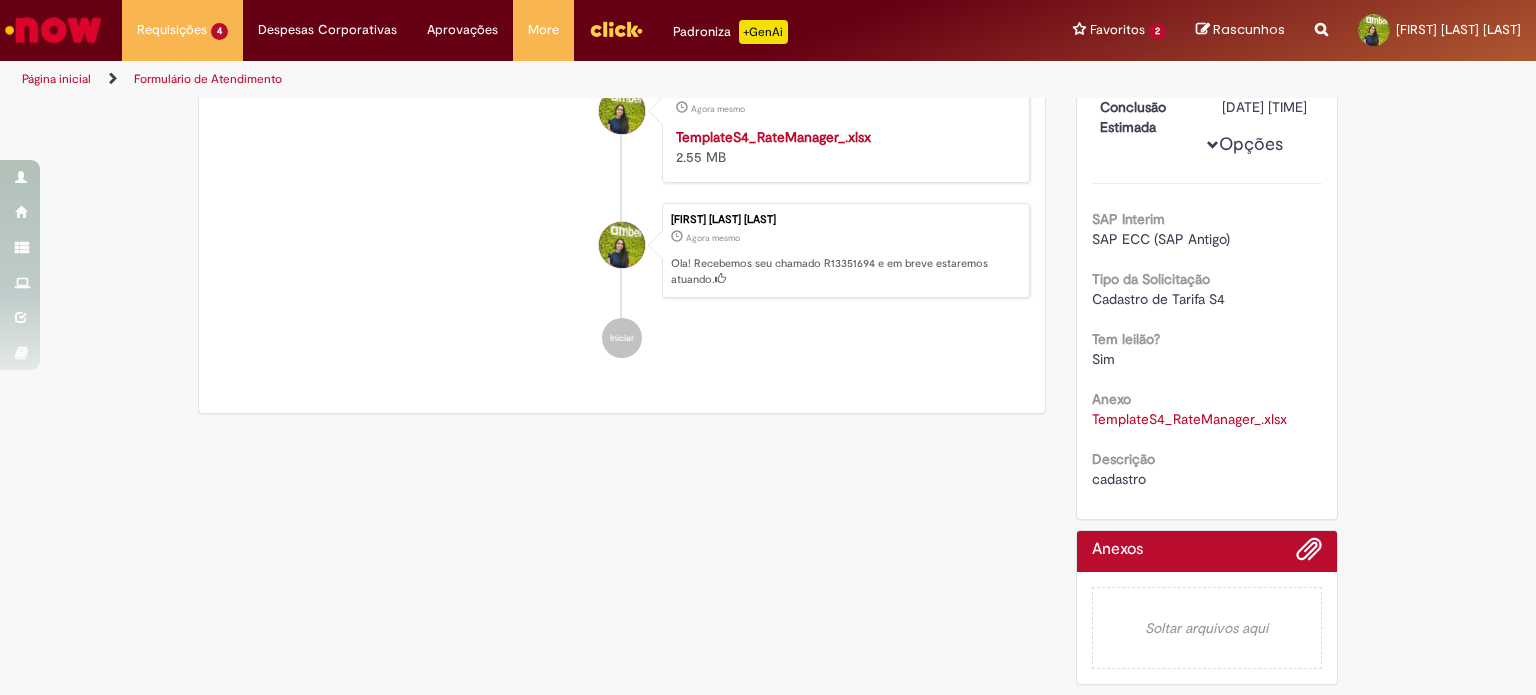 scroll, scrollTop: 0, scrollLeft: 0, axis: both 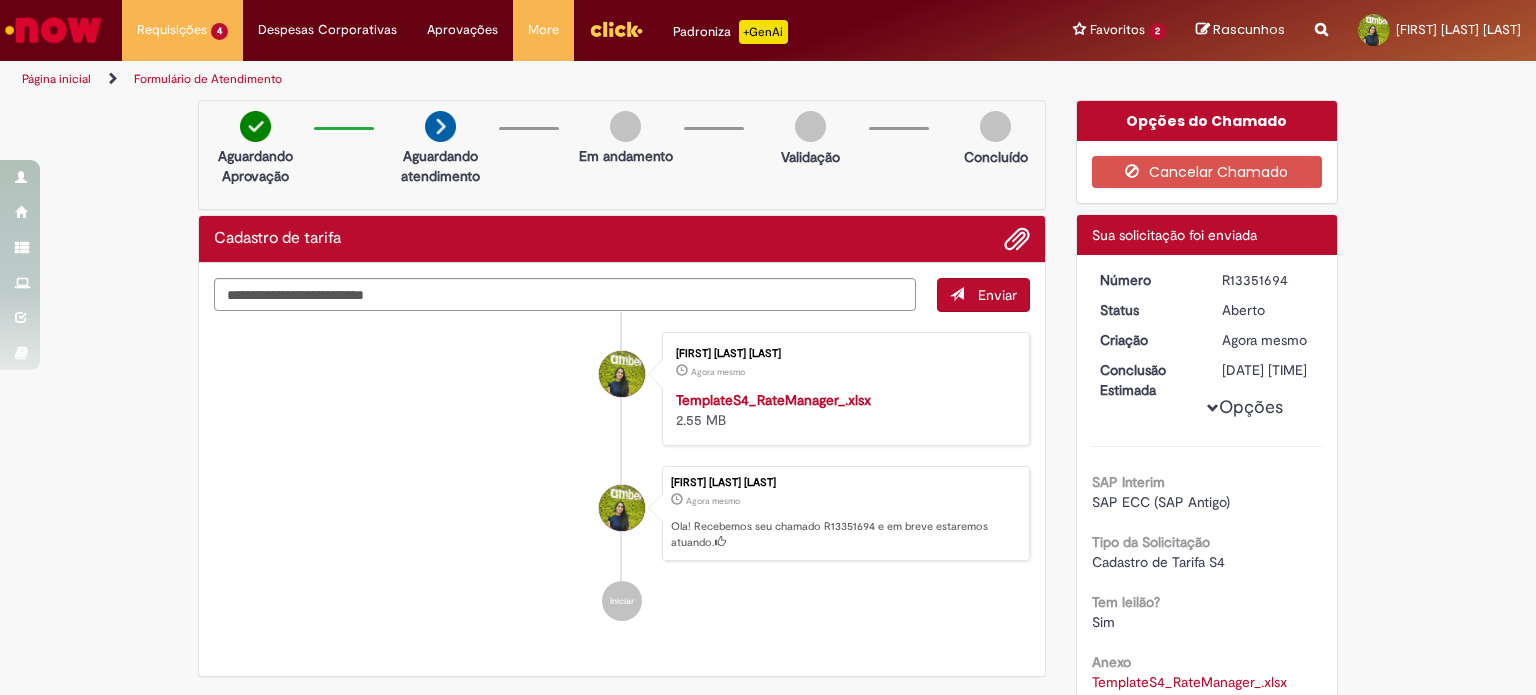 click on "R13351694" at bounding box center (1268, 280) 